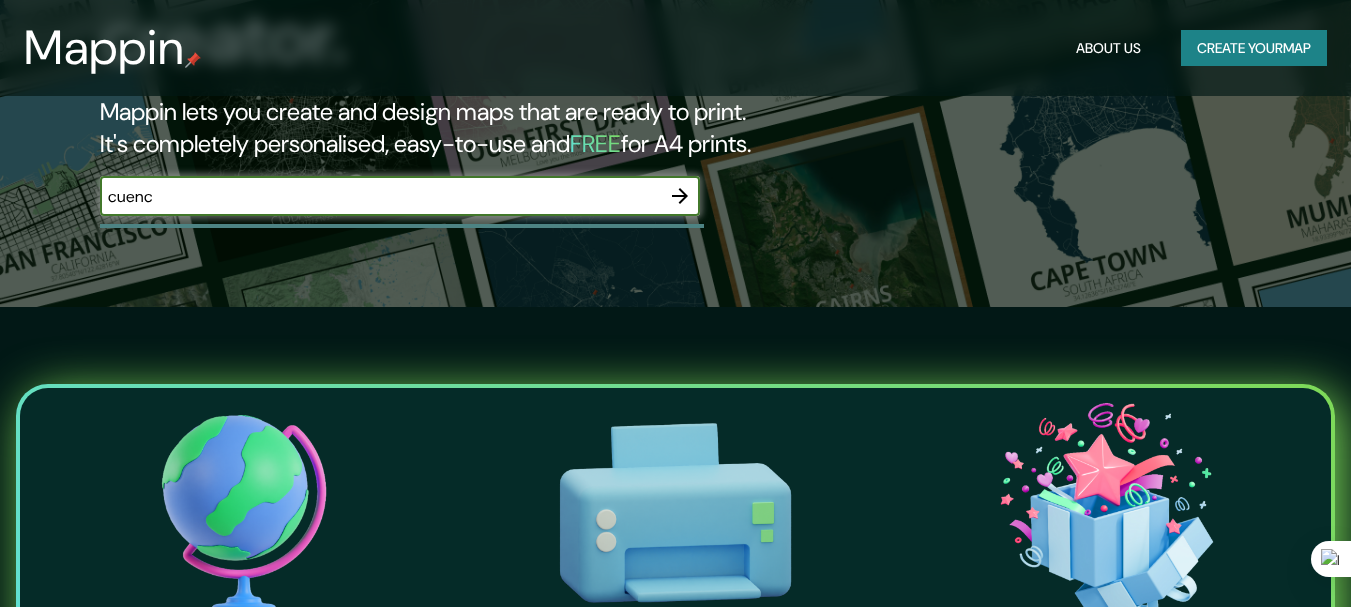 scroll, scrollTop: 300, scrollLeft: 0, axis: vertical 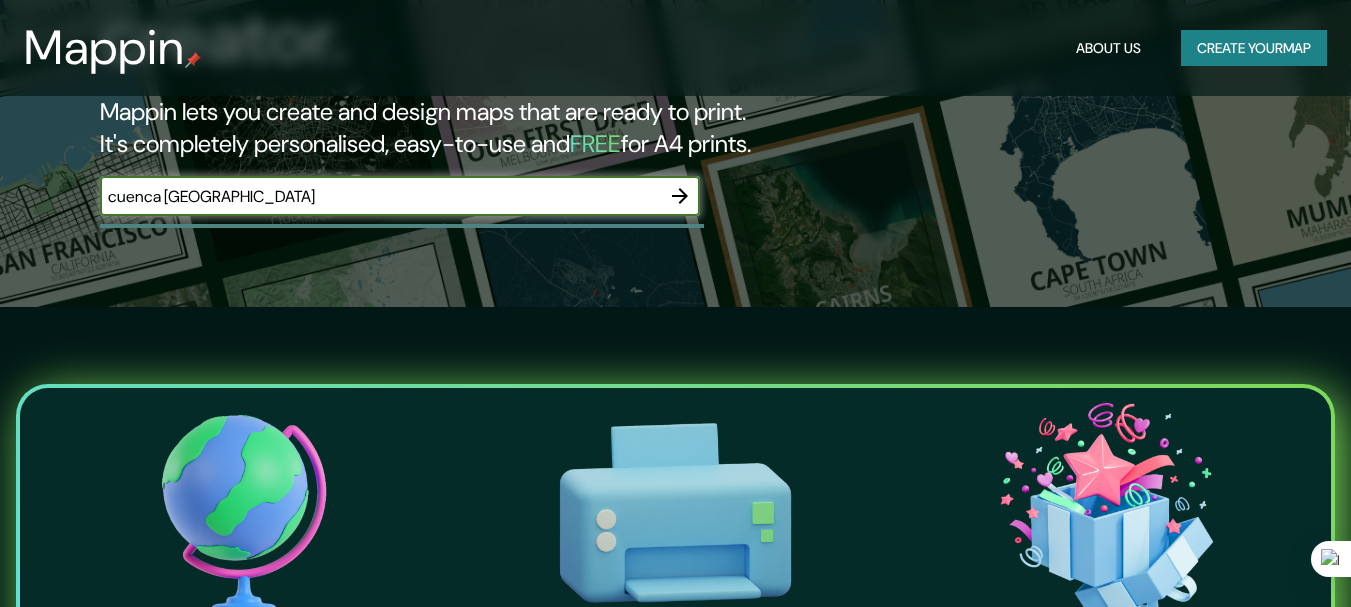 type on "cuenca [GEOGRAPHIC_DATA]" 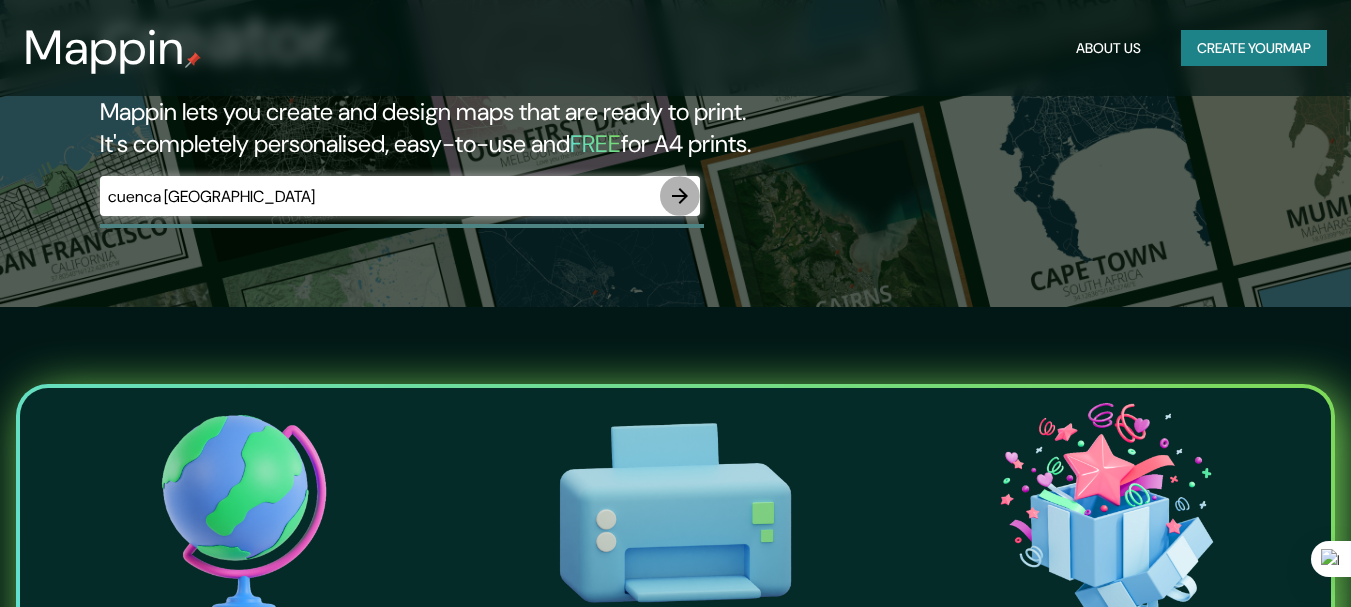 click 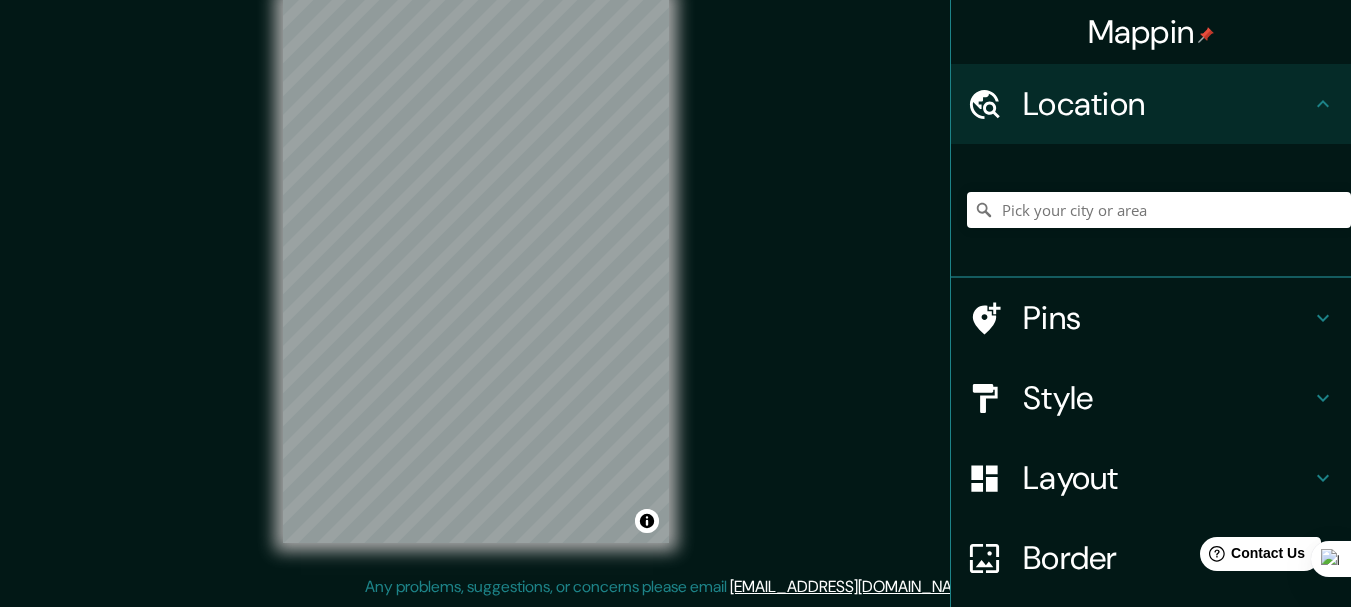 scroll, scrollTop: 0, scrollLeft: 0, axis: both 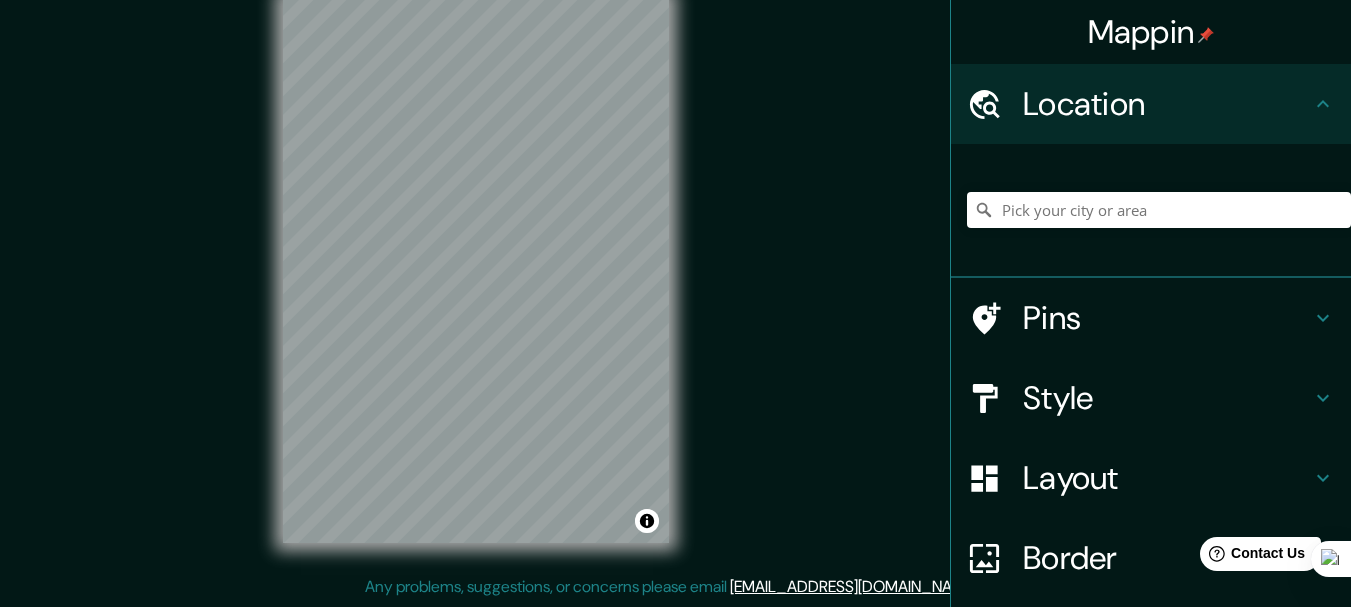 click on "Location" at bounding box center (1167, 104) 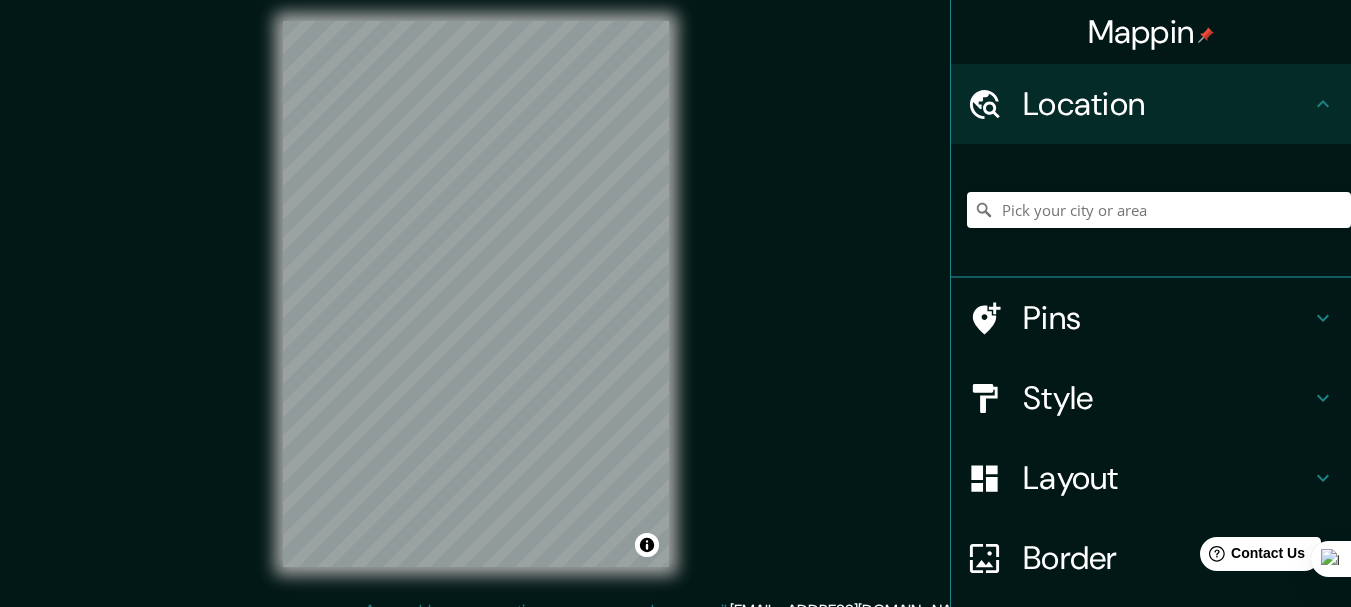 scroll, scrollTop: 0, scrollLeft: 0, axis: both 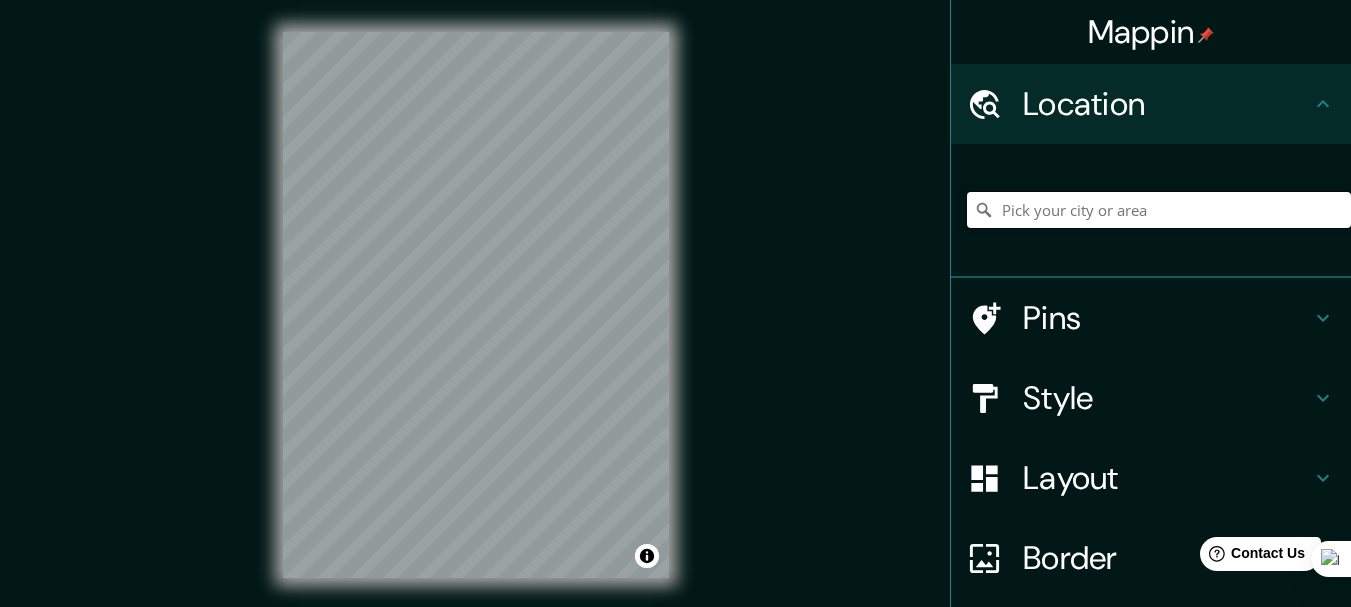 click at bounding box center (1159, 210) 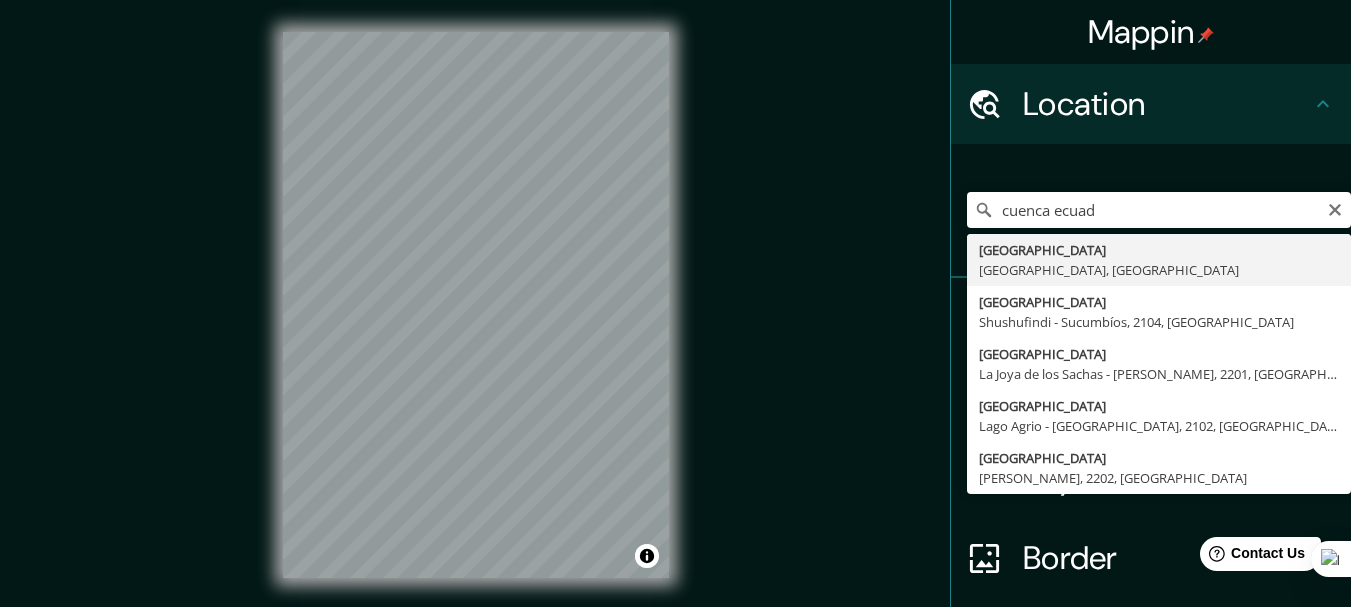 type on "[GEOGRAPHIC_DATA], [GEOGRAPHIC_DATA], [GEOGRAPHIC_DATA]" 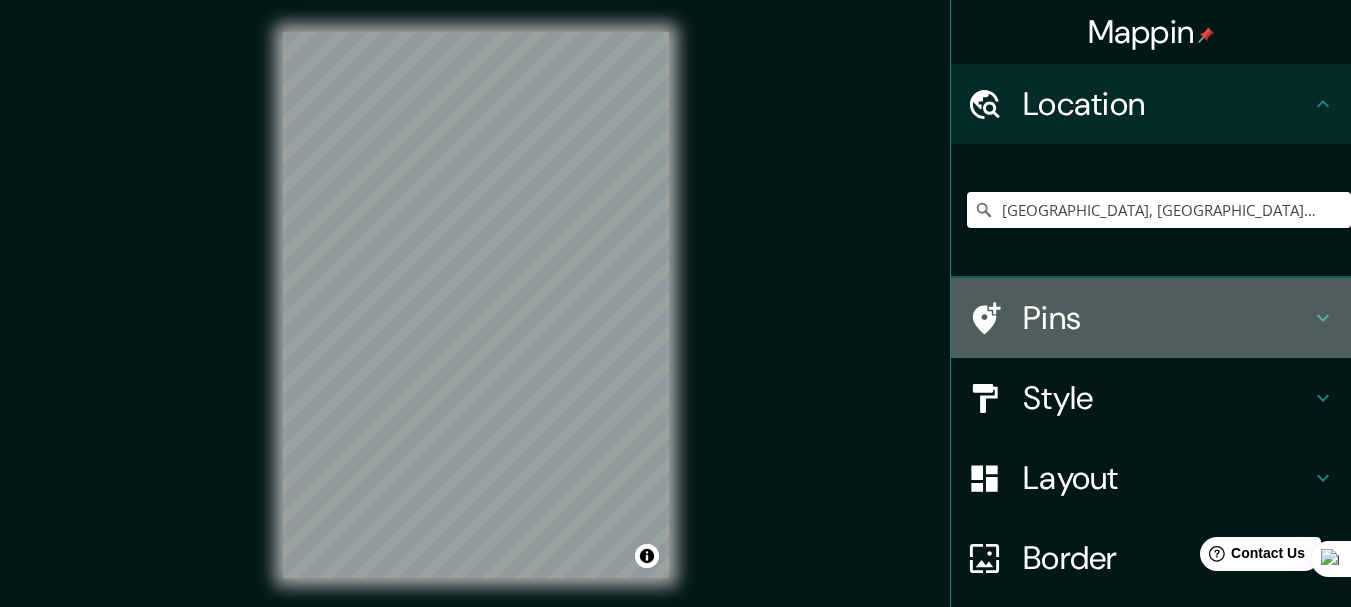 click on "Pins" at bounding box center [1167, 318] 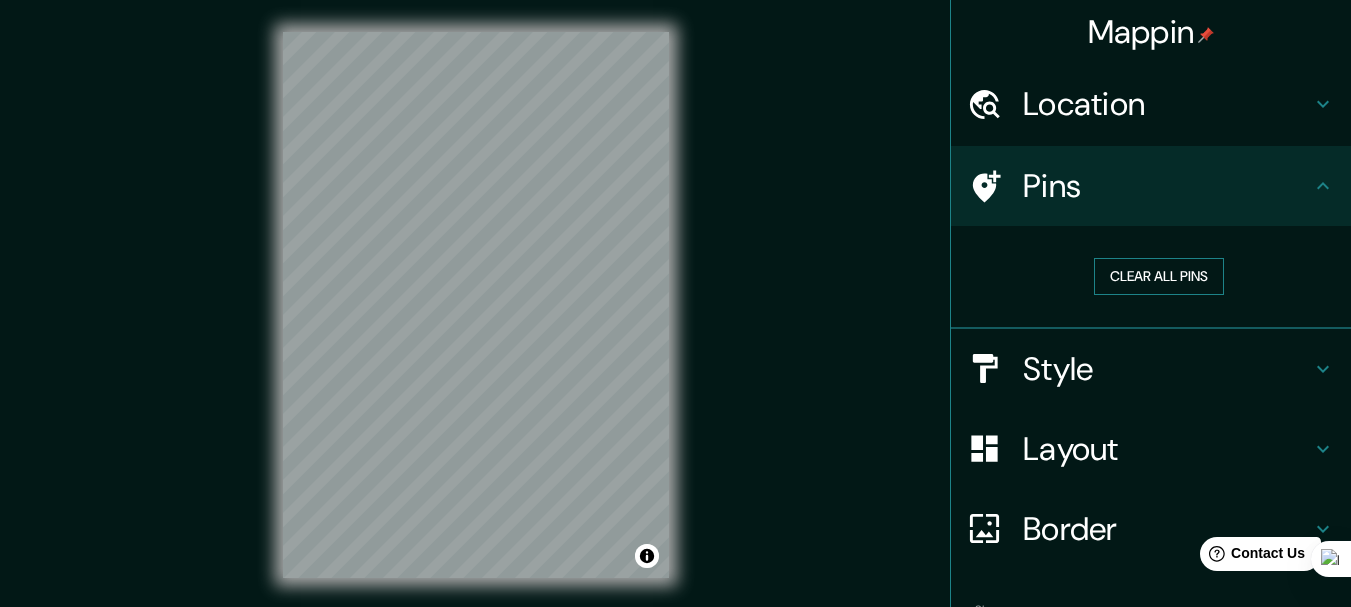 click on "Clear all pins" at bounding box center (1159, 276) 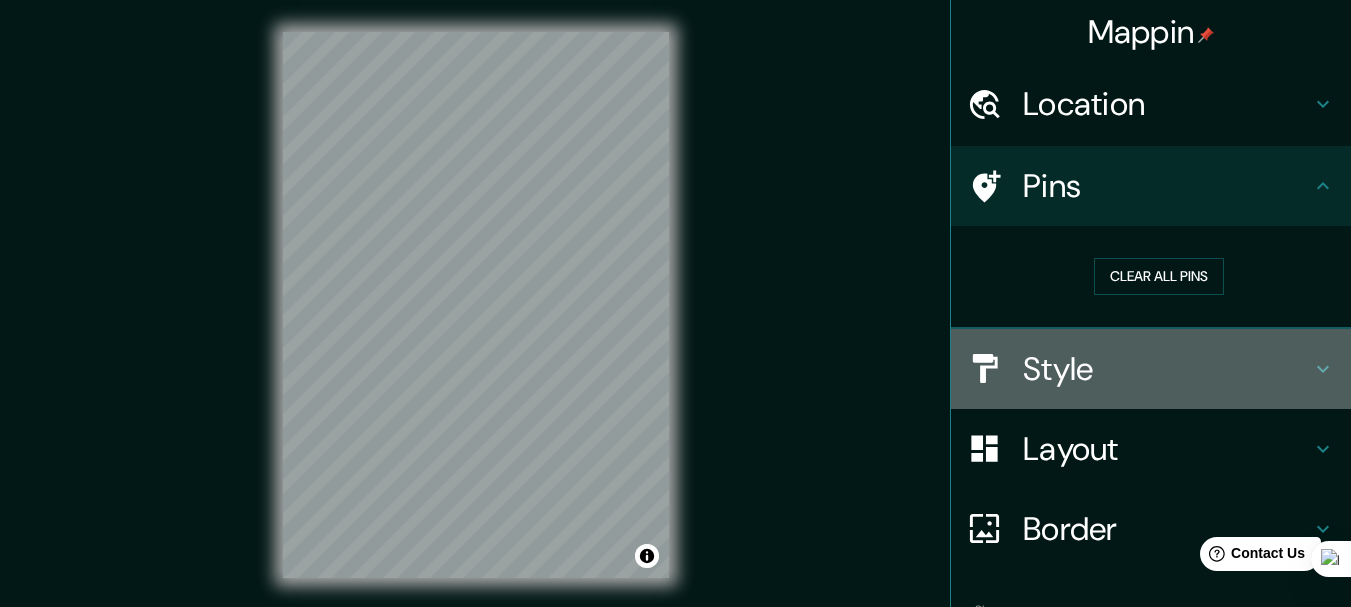 click on "Style" at bounding box center (1167, 369) 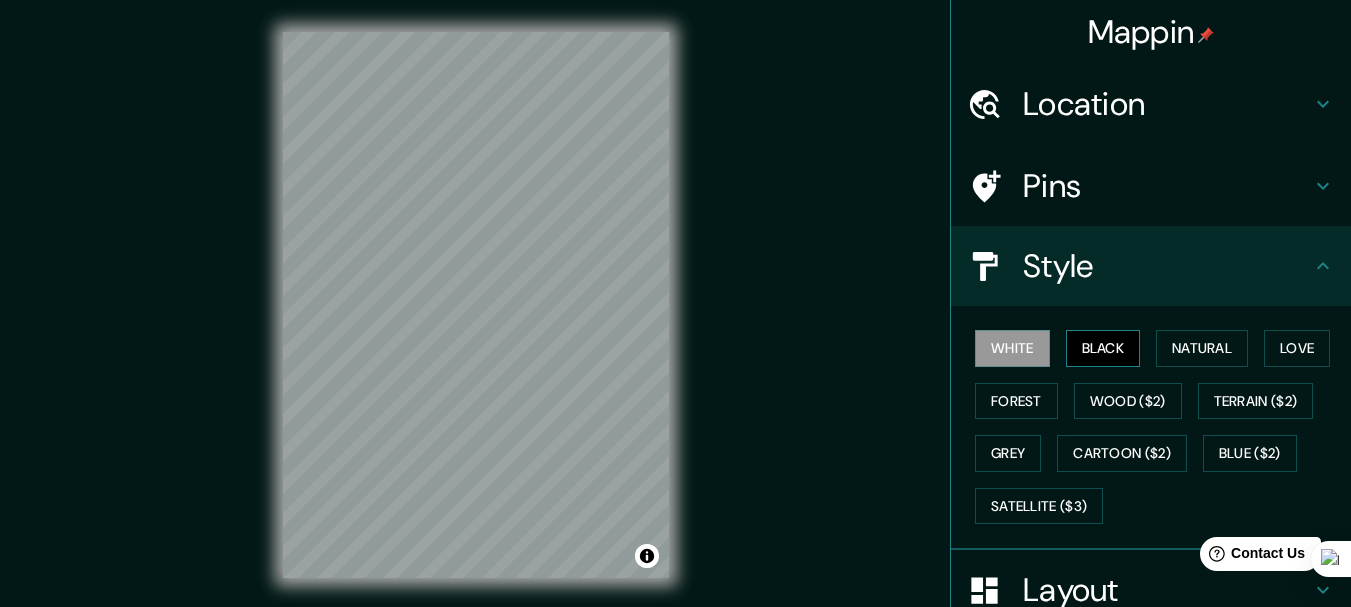 click on "Black" at bounding box center [1103, 348] 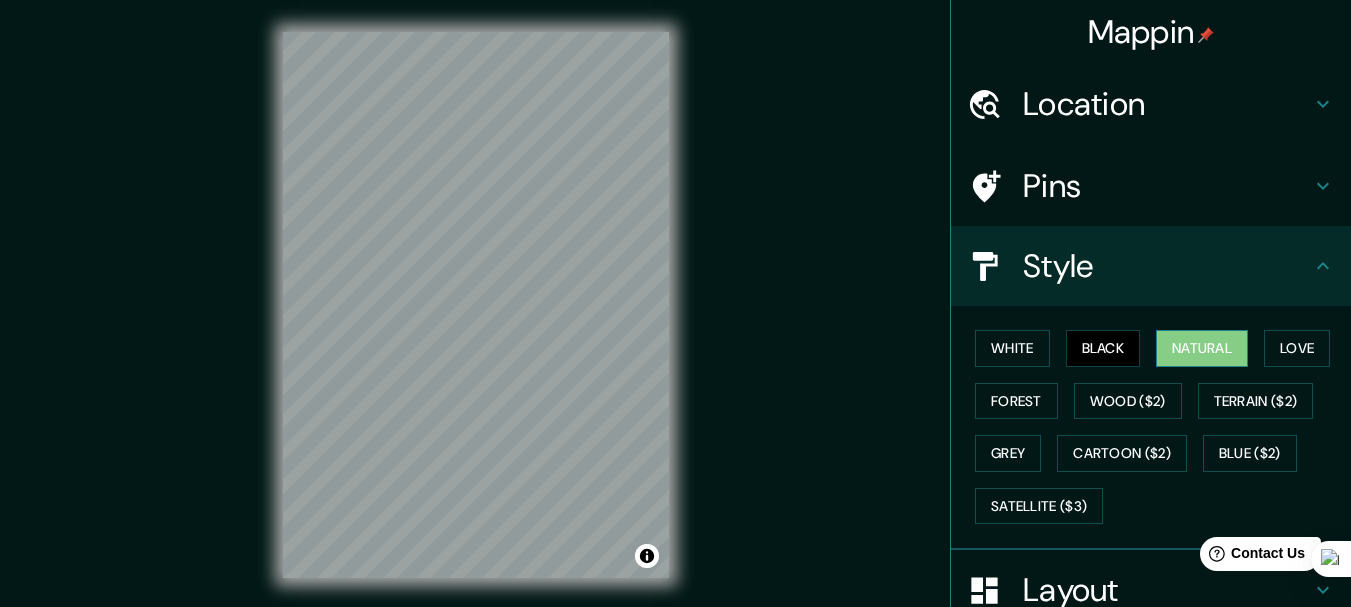 click on "Natural" at bounding box center (1202, 348) 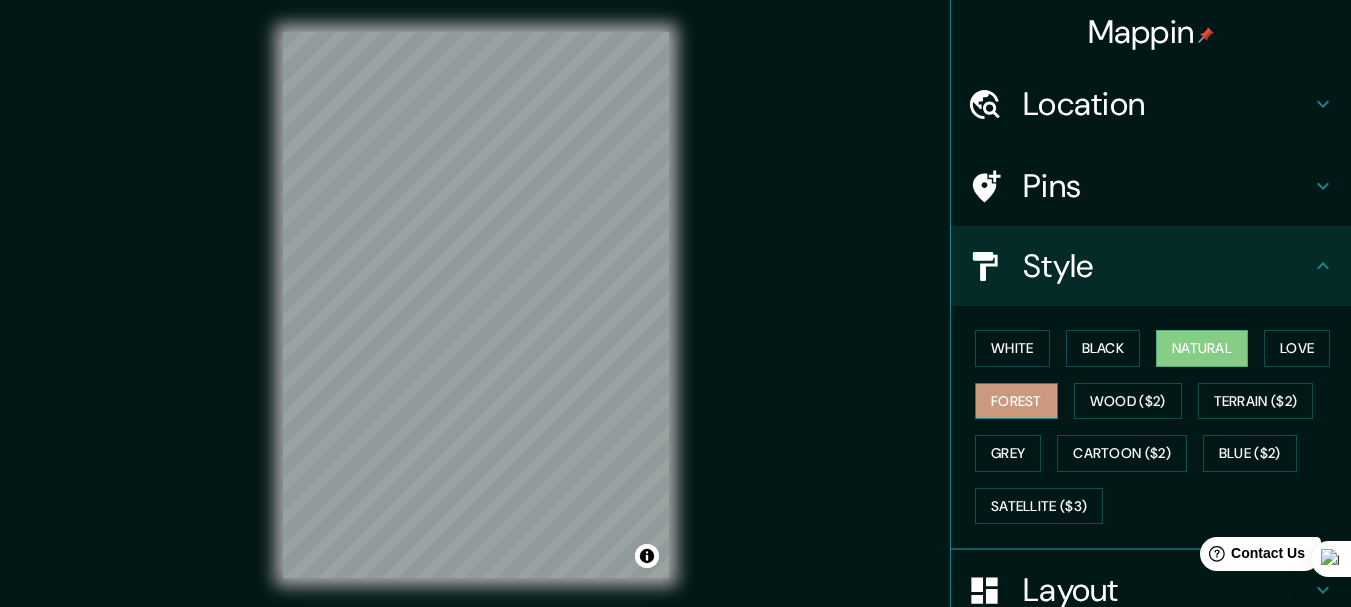 click on "Forest" at bounding box center (1016, 401) 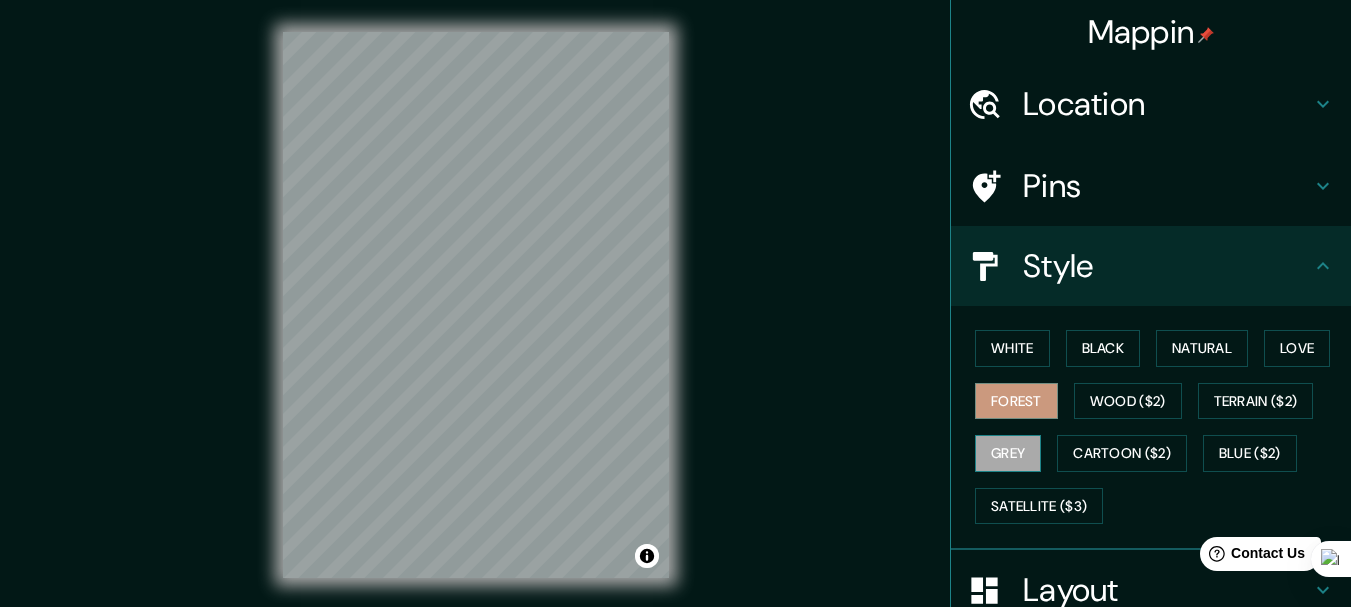 click on "Grey" at bounding box center [1008, 453] 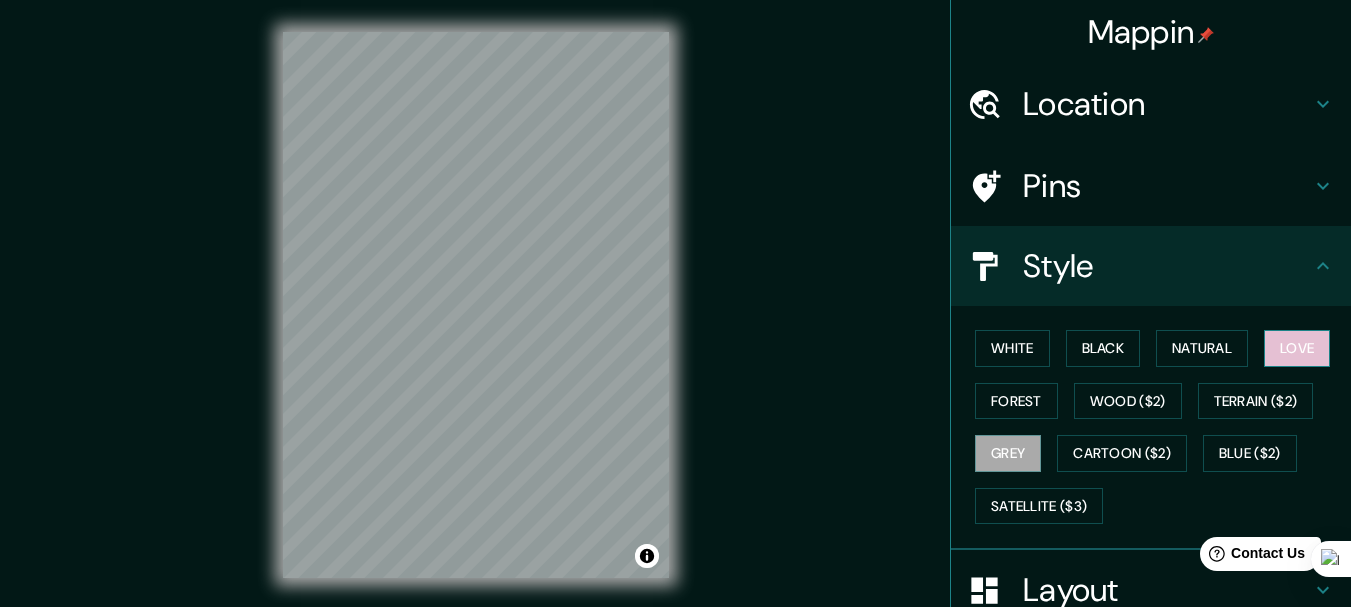 click on "Love" at bounding box center (1297, 348) 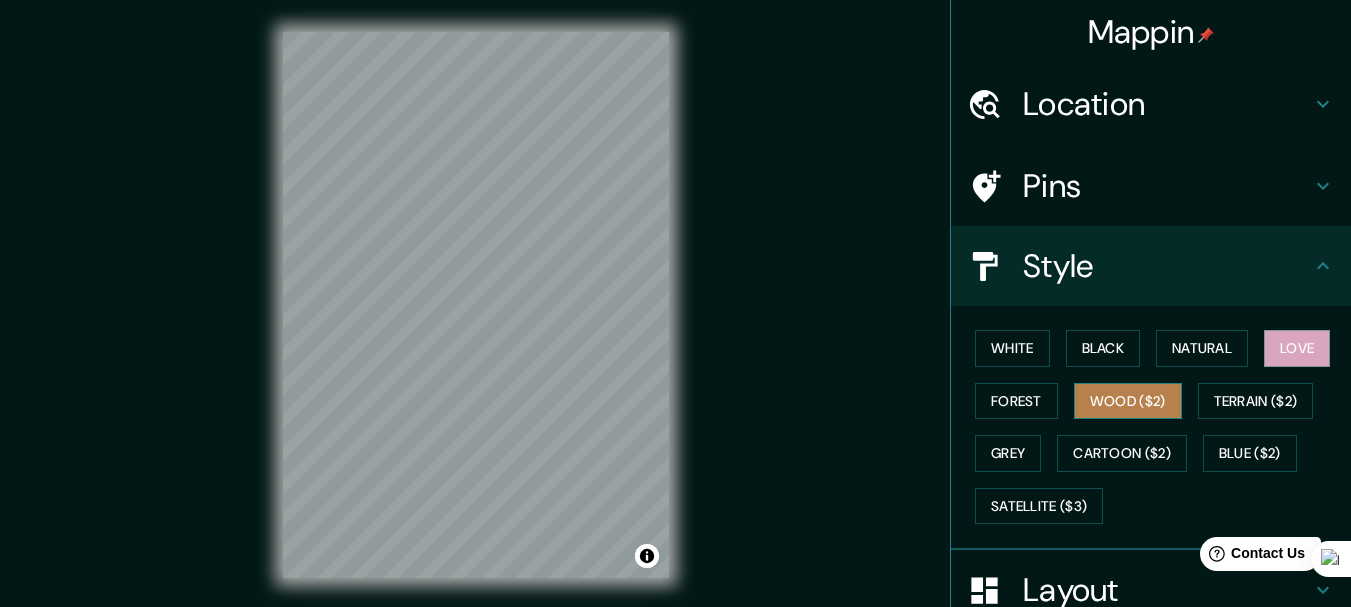 click on "Wood ($2)" at bounding box center (1128, 401) 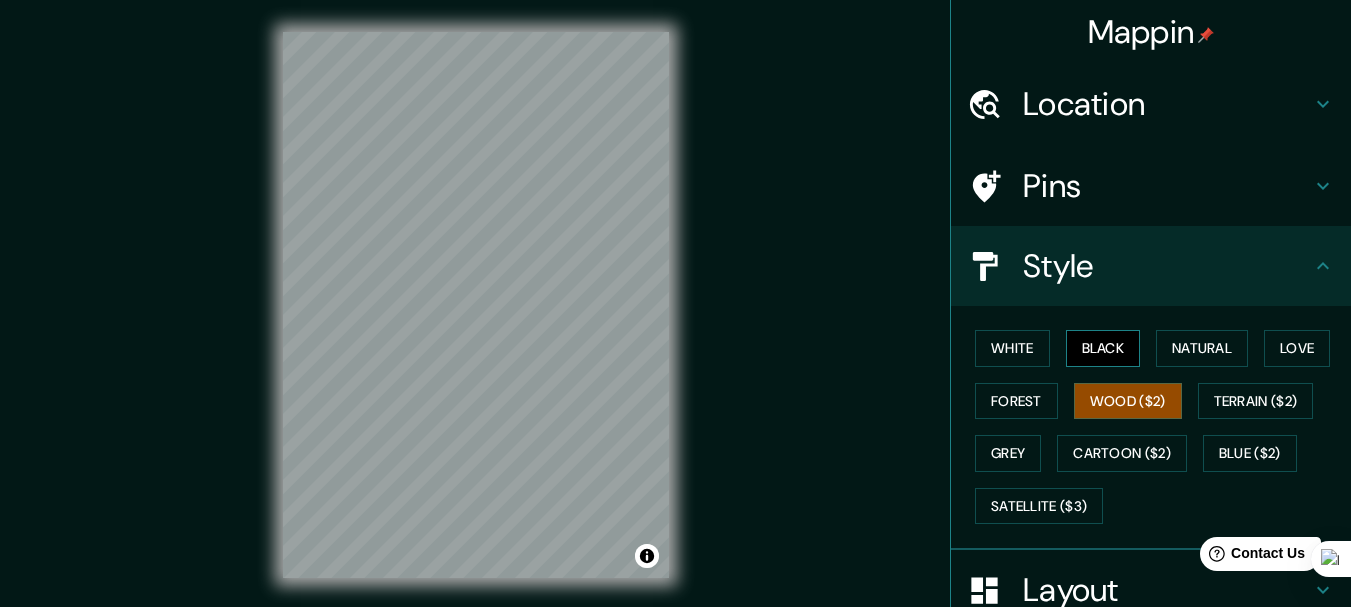 click on "Black" at bounding box center [1103, 348] 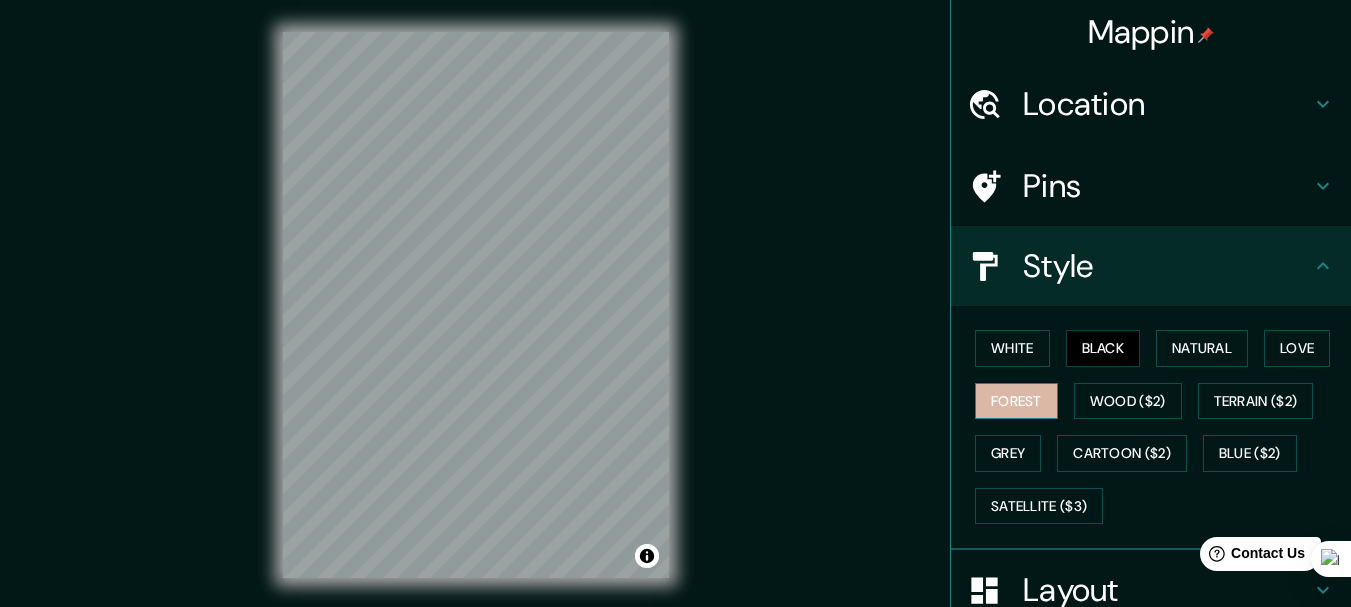 click on "Forest" at bounding box center [1016, 401] 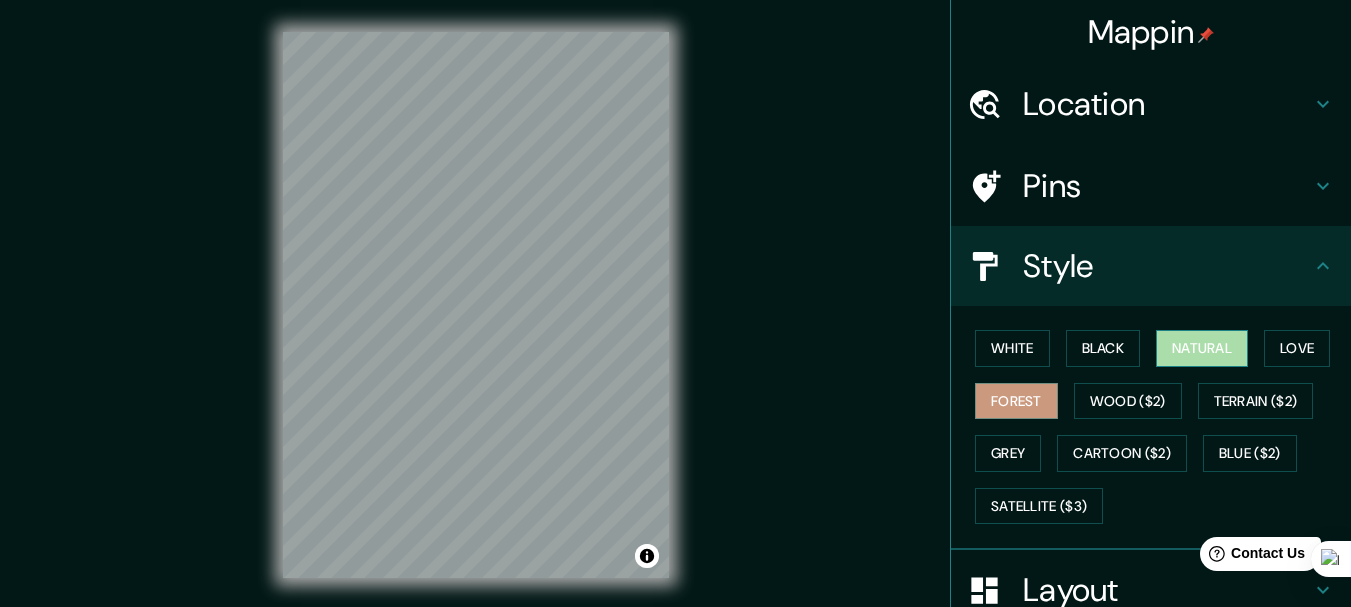 click on "Natural" at bounding box center [1202, 348] 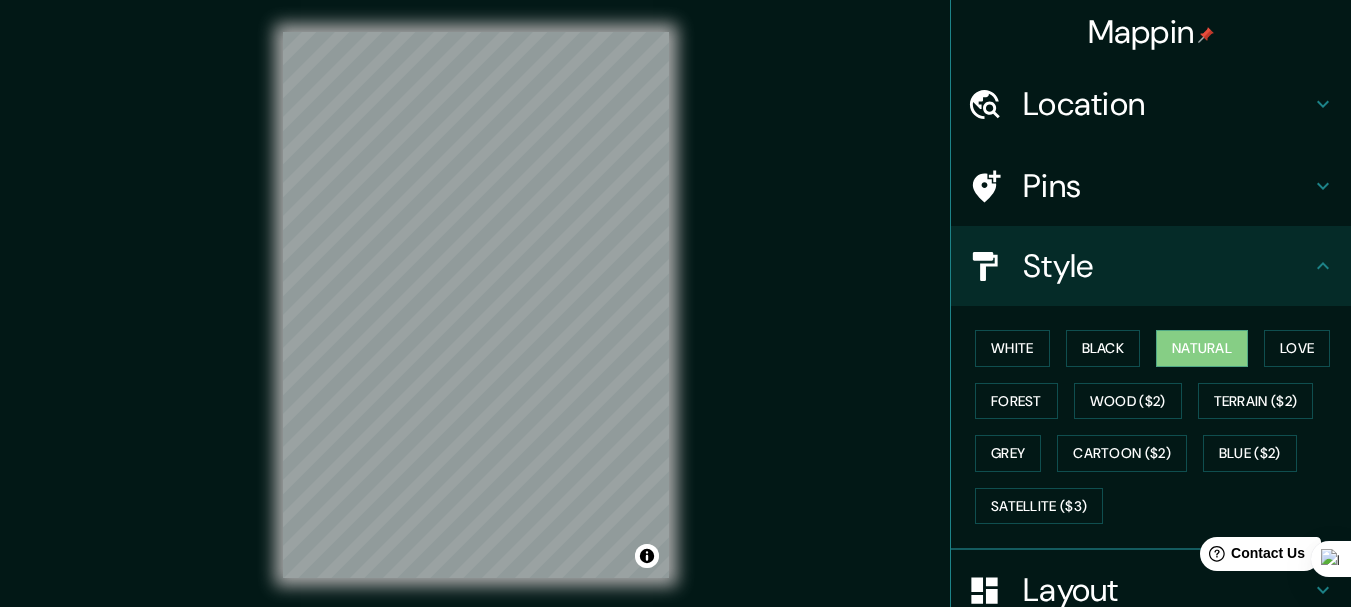 click on "White Black Natural Love Forest Wood ($2) Terrain ($2) Grey Cartoon ($2) Blue ($2) Satellite ($3)" at bounding box center (1159, 427) 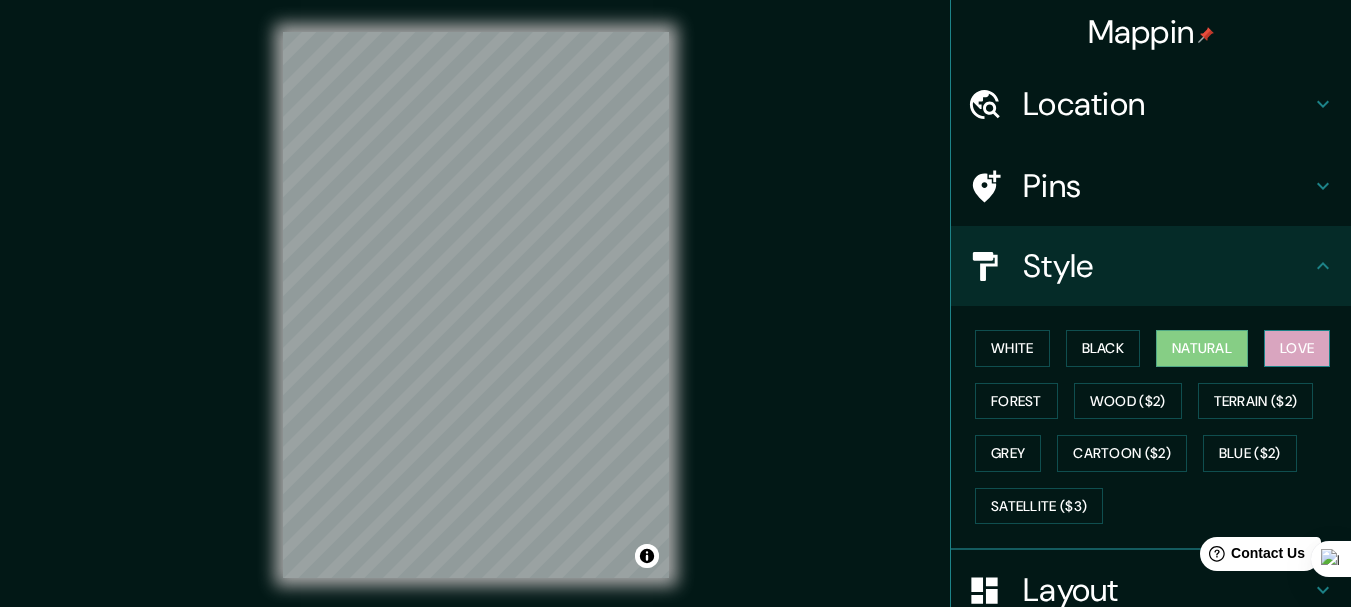 click on "Love" at bounding box center (1297, 348) 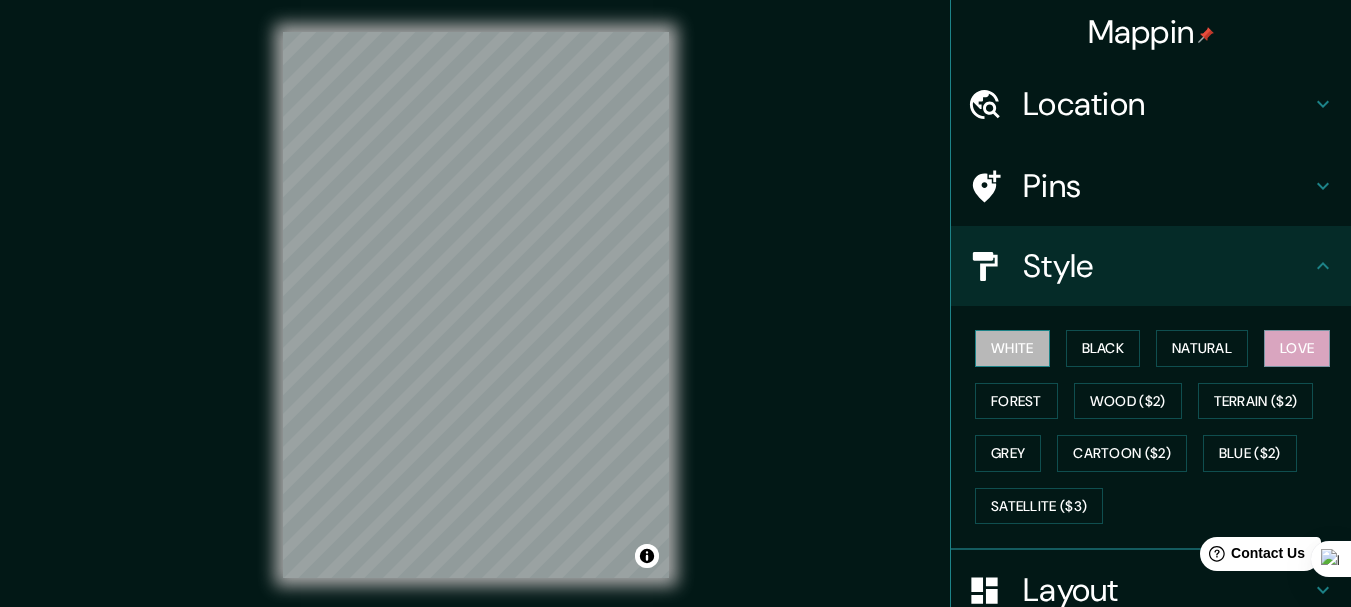click on "White" at bounding box center [1012, 348] 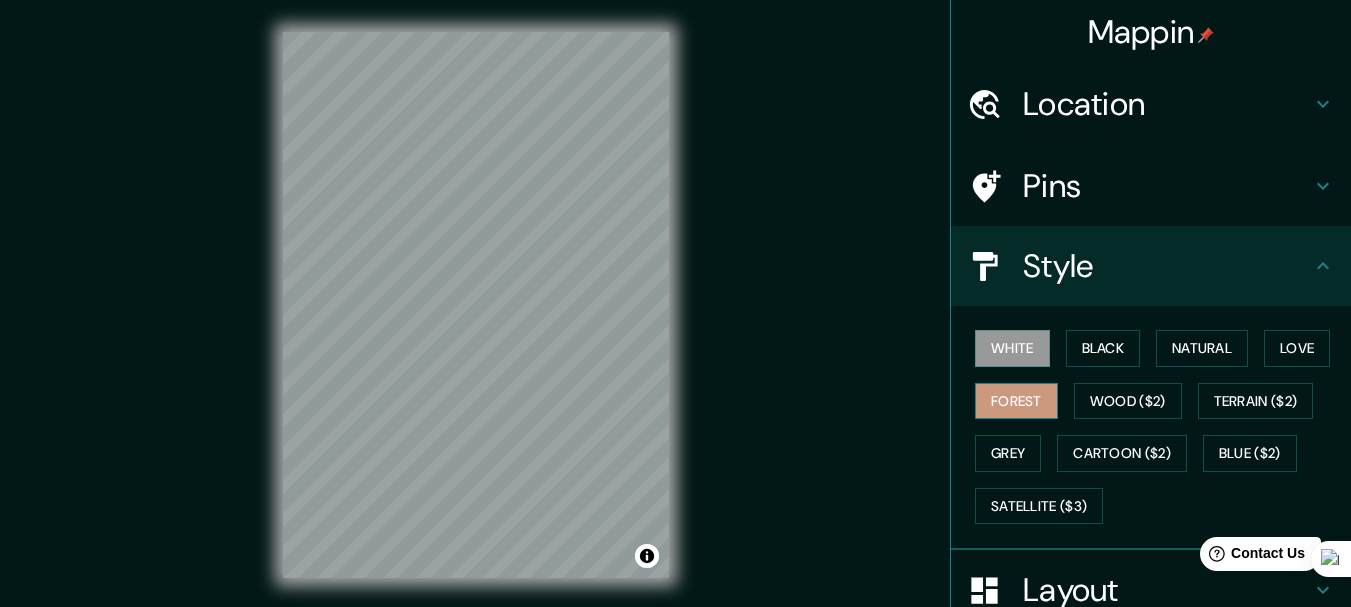 click on "Forest" at bounding box center [1016, 401] 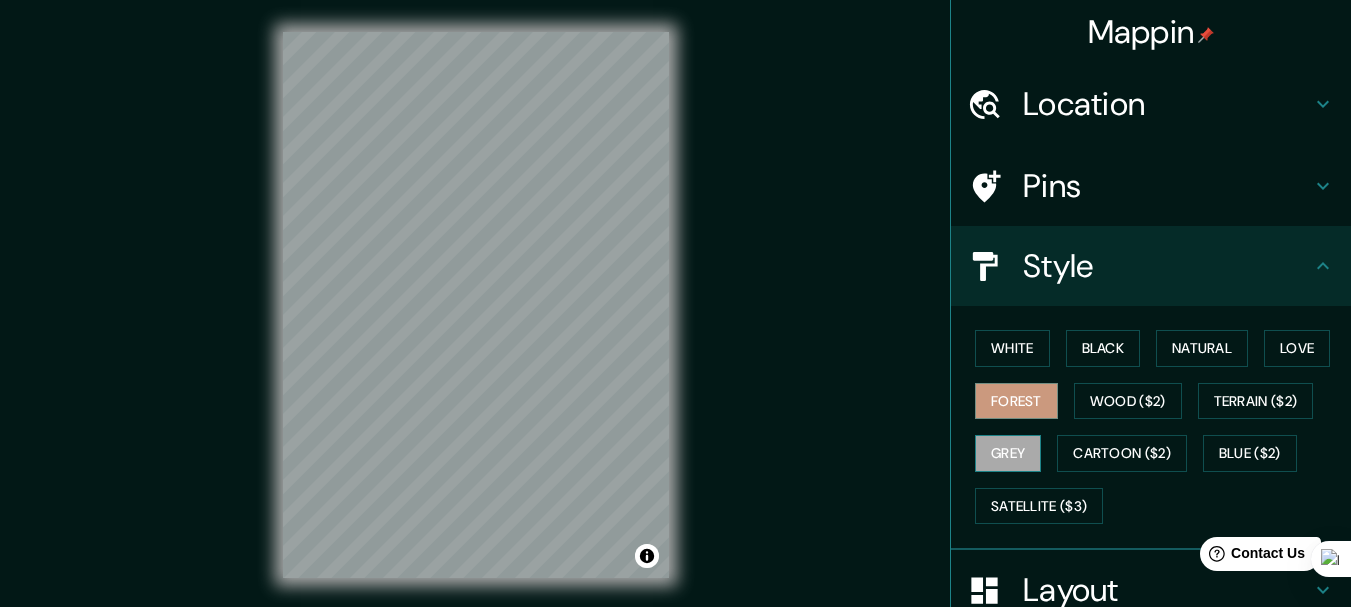 click on "Grey" at bounding box center (1008, 453) 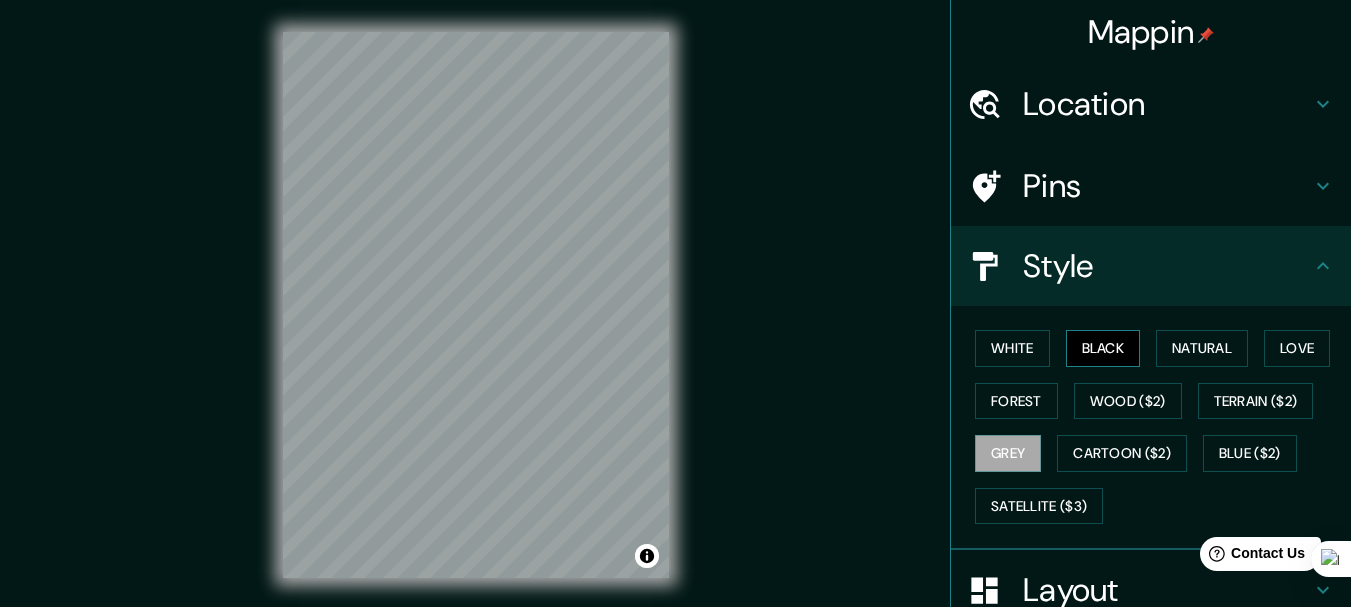 click on "Black" at bounding box center (1103, 348) 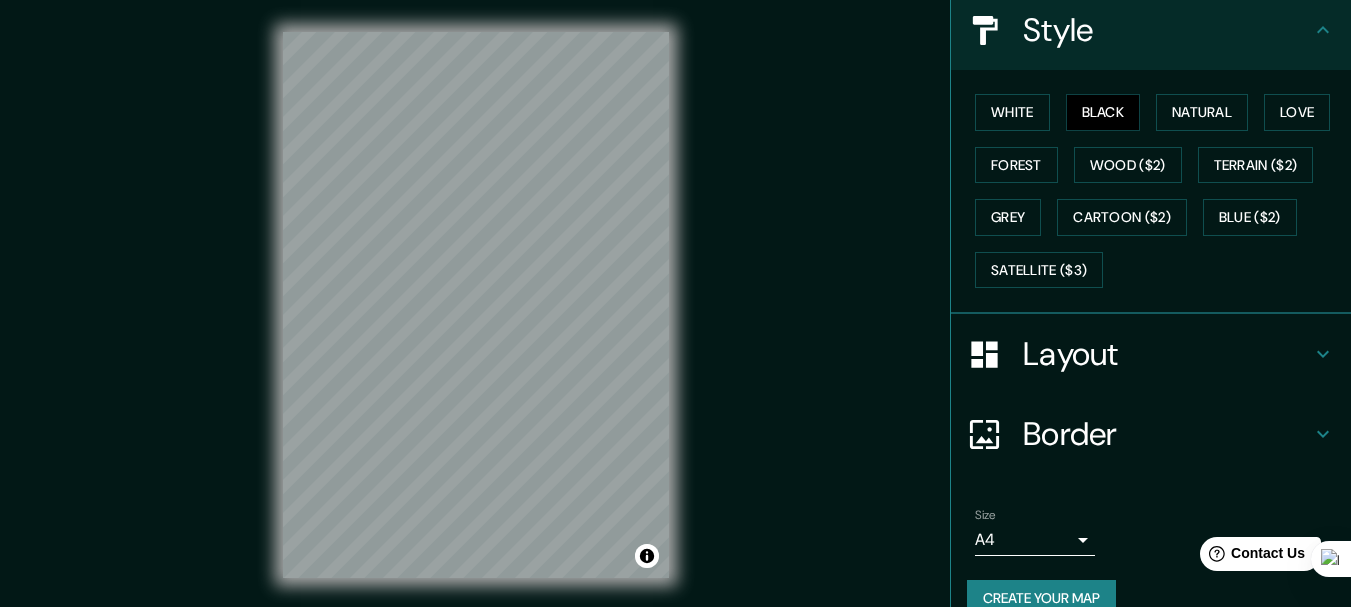 scroll, scrollTop: 270, scrollLeft: 0, axis: vertical 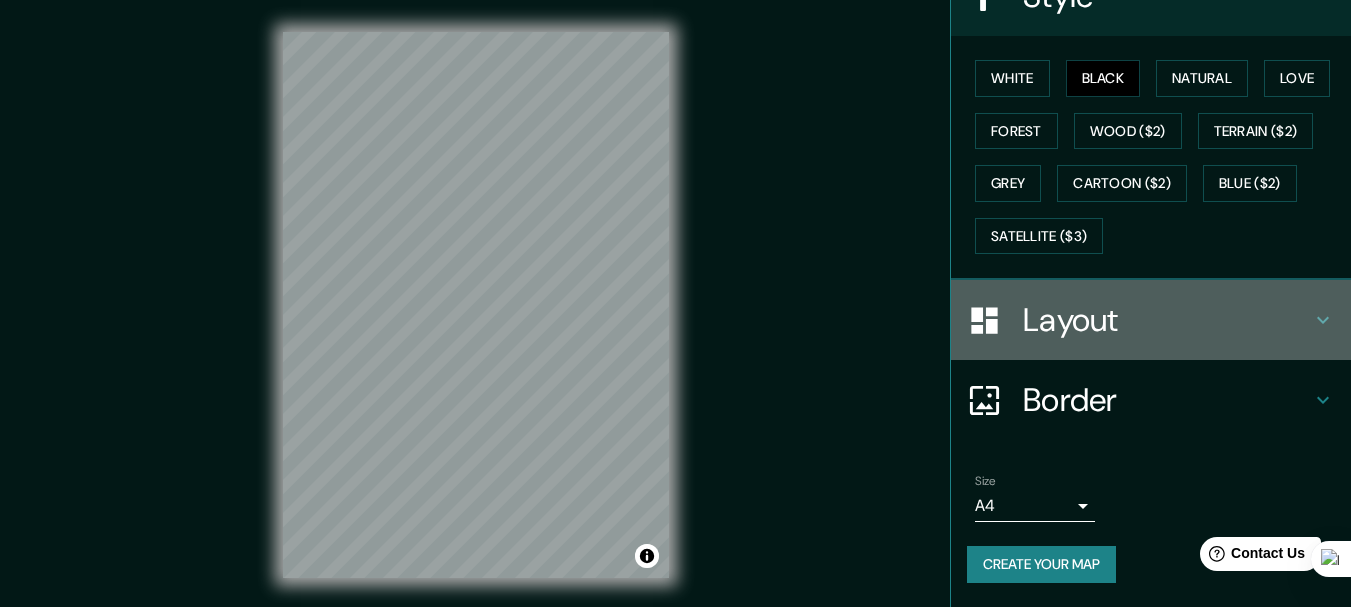 click on "Layout" at bounding box center [1167, 320] 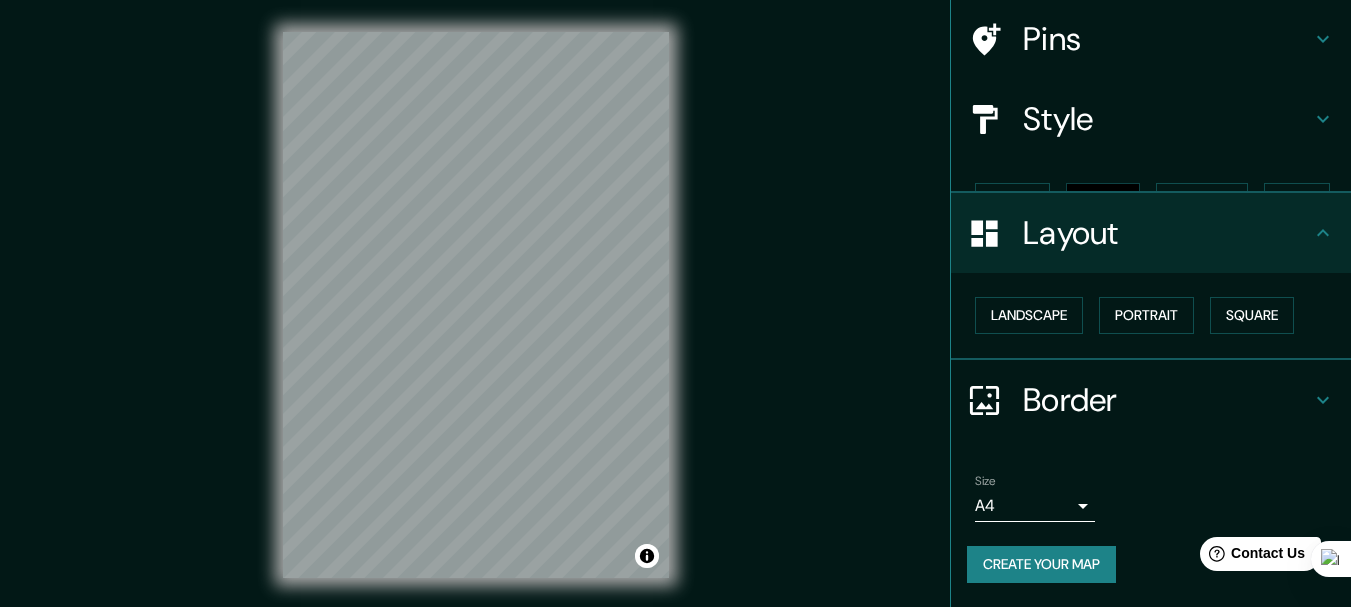 scroll, scrollTop: 112, scrollLeft: 0, axis: vertical 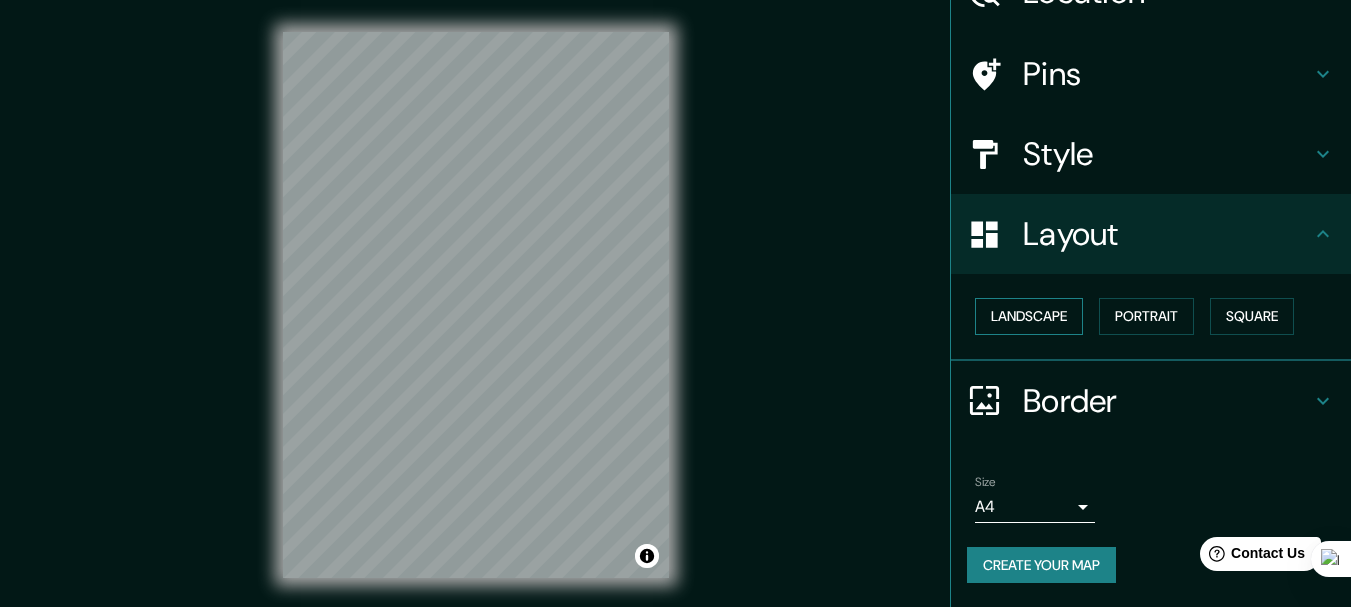 click on "Landscape" at bounding box center (1029, 316) 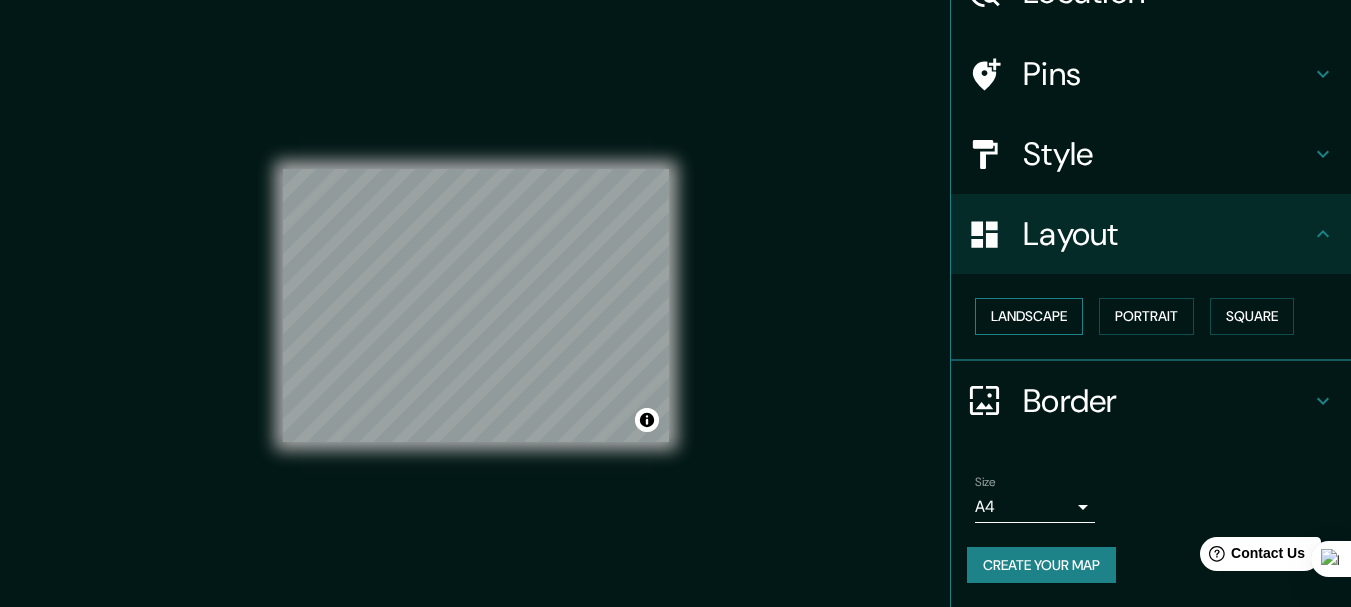 click on "Landscape" at bounding box center [1029, 316] 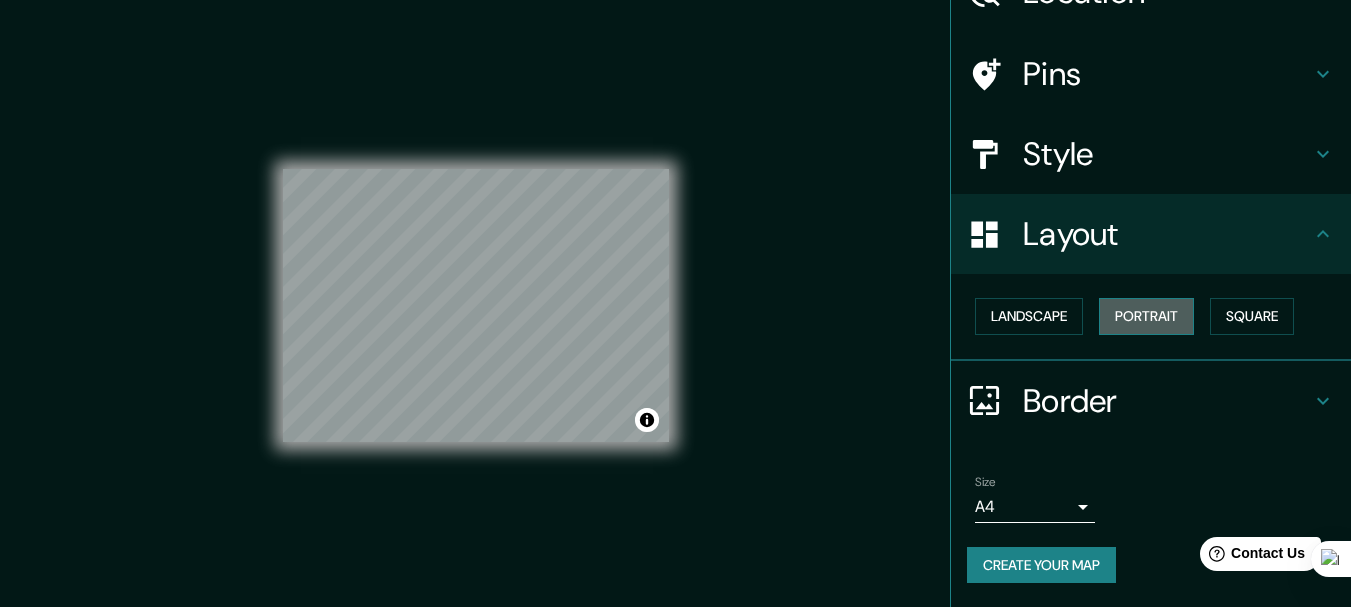 click on "Portrait" at bounding box center (1146, 316) 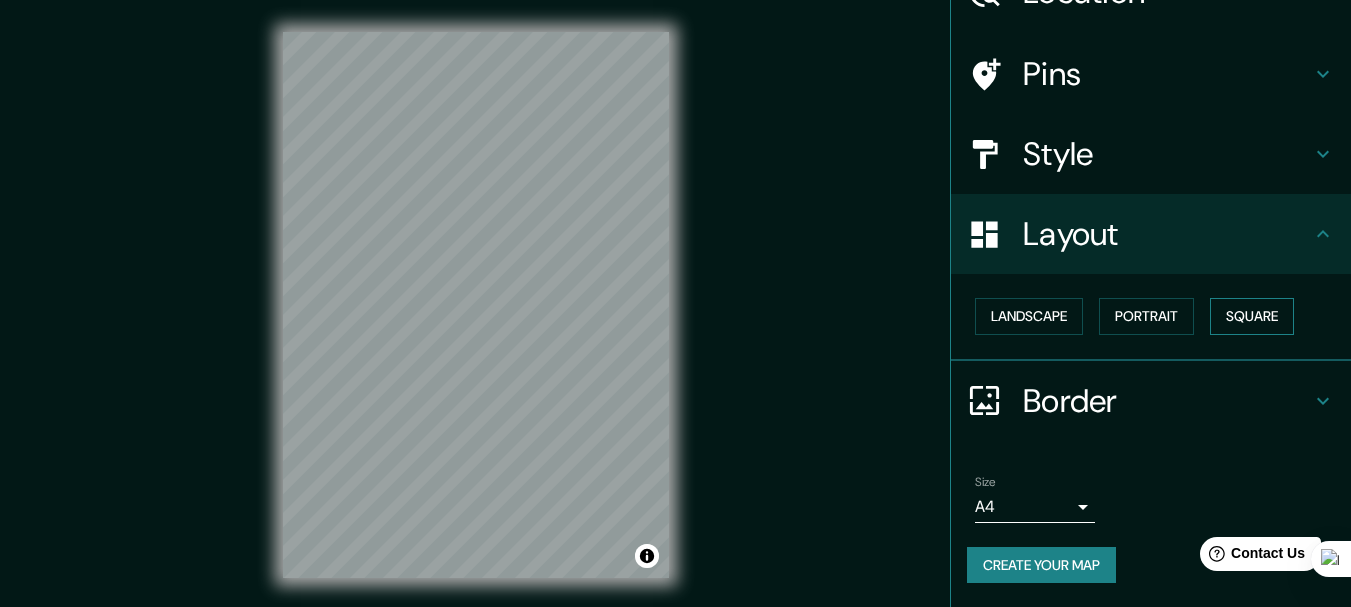 click on "Square" at bounding box center (1252, 316) 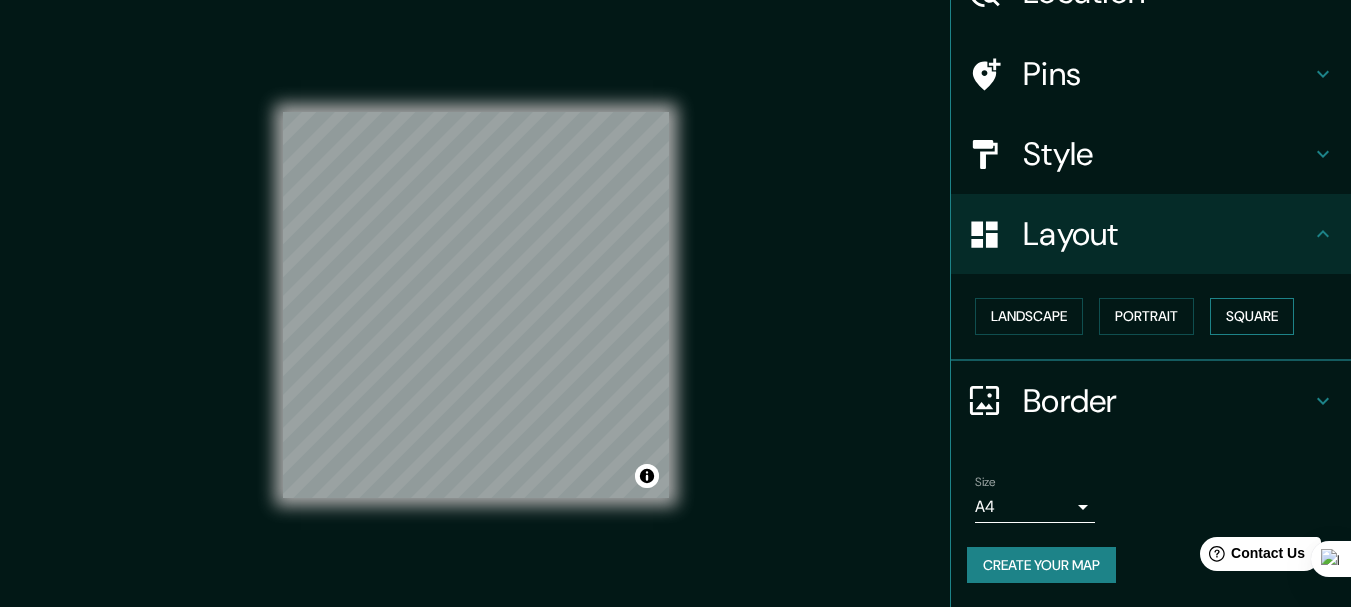 click on "Square" at bounding box center [1252, 316] 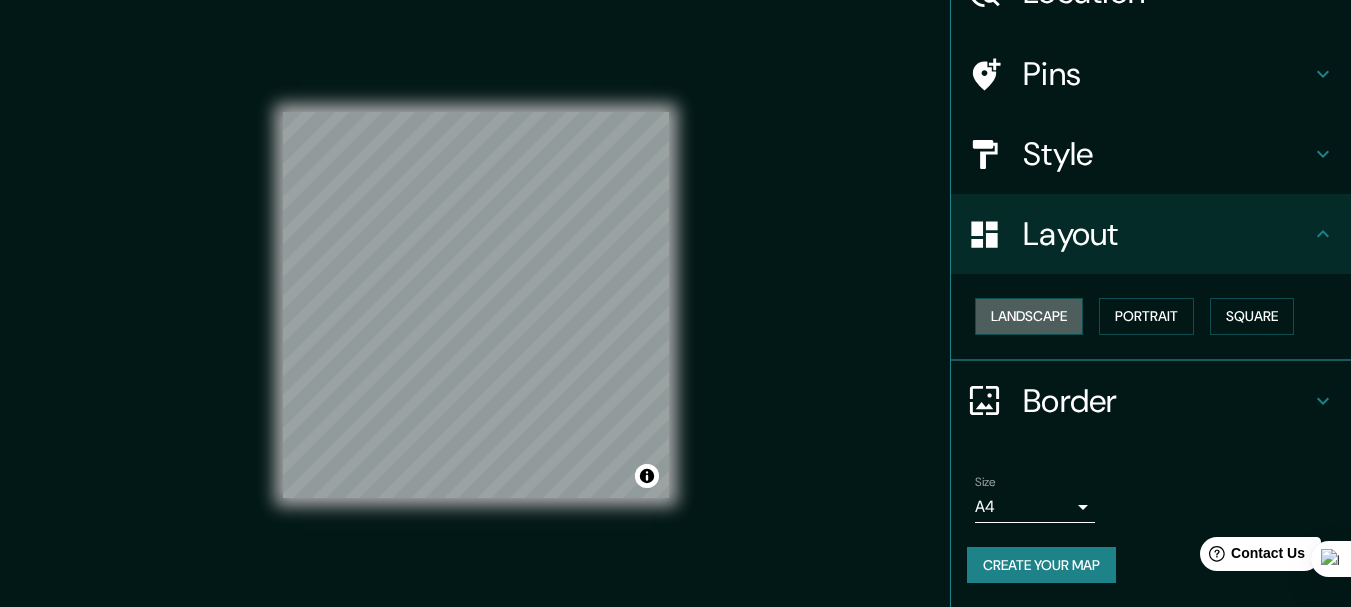 drag, startPoint x: 1044, startPoint y: 317, endPoint x: 1061, endPoint y: 357, distance: 43.462627 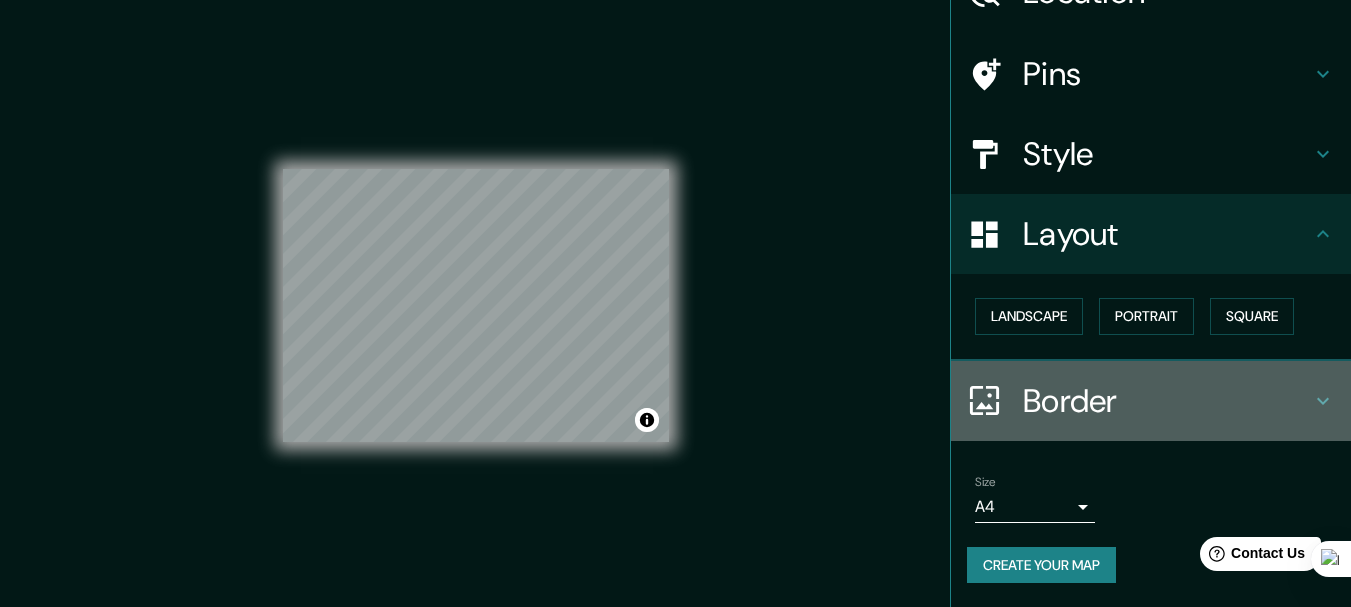 click on "Border" at bounding box center (1167, 401) 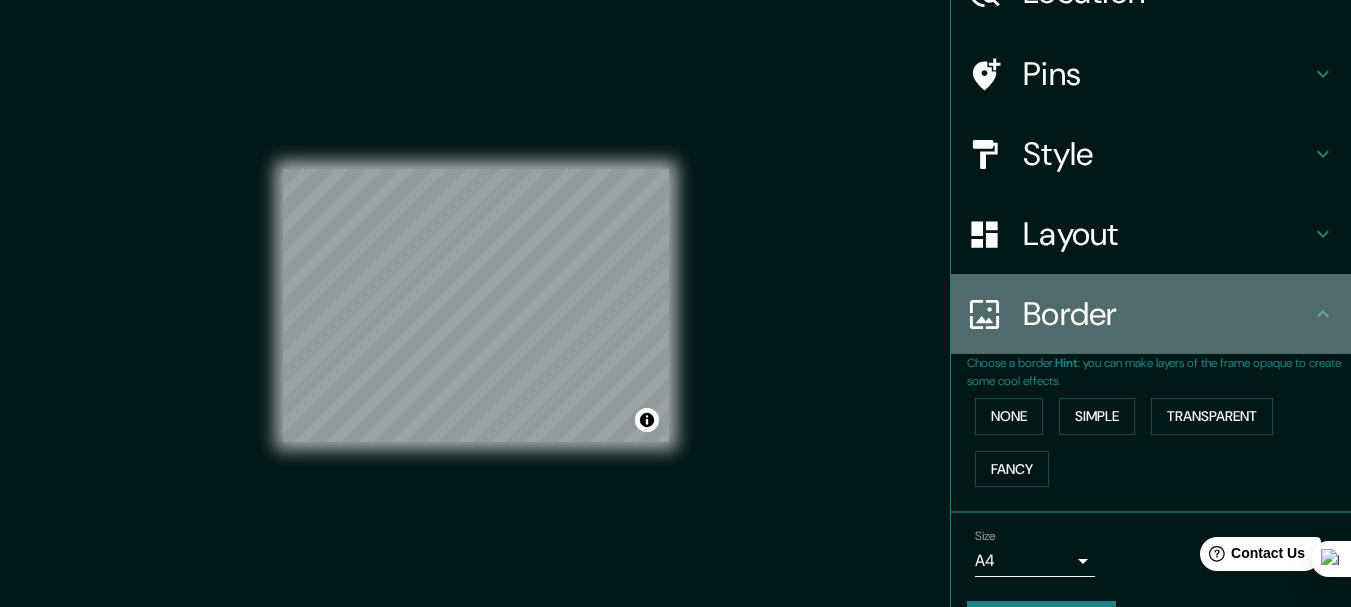 click on "Border" at bounding box center (1151, 314) 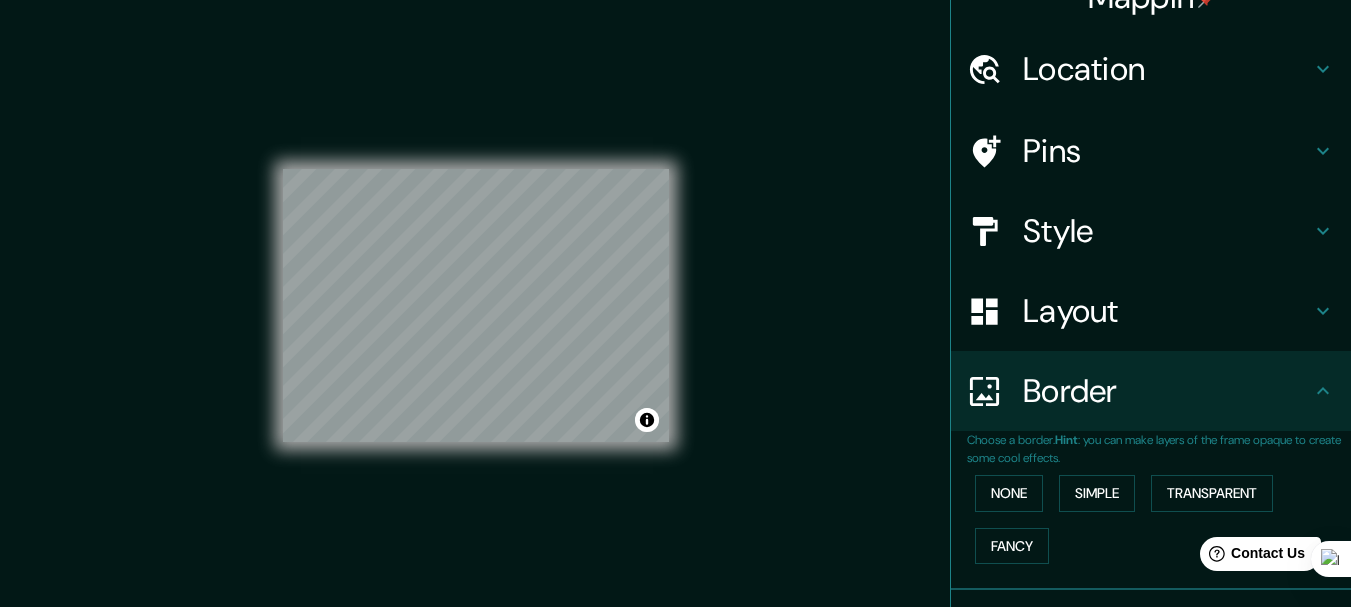 scroll, scrollTop: 0, scrollLeft: 0, axis: both 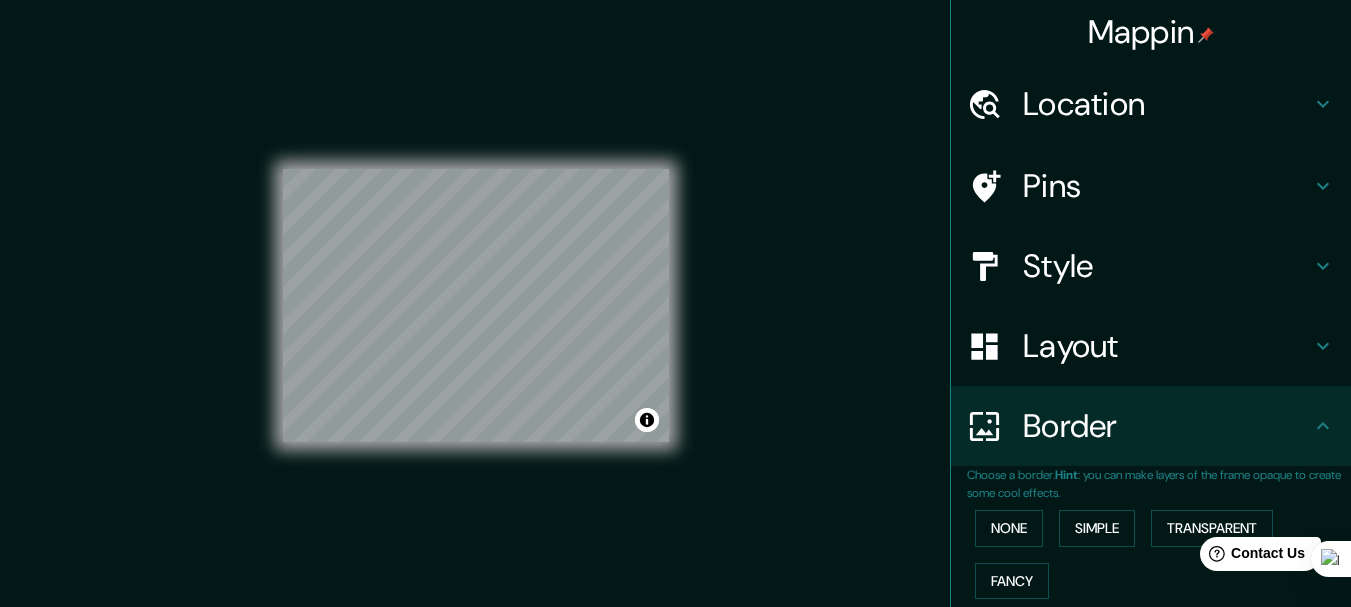 click on "Style" at bounding box center (1167, 266) 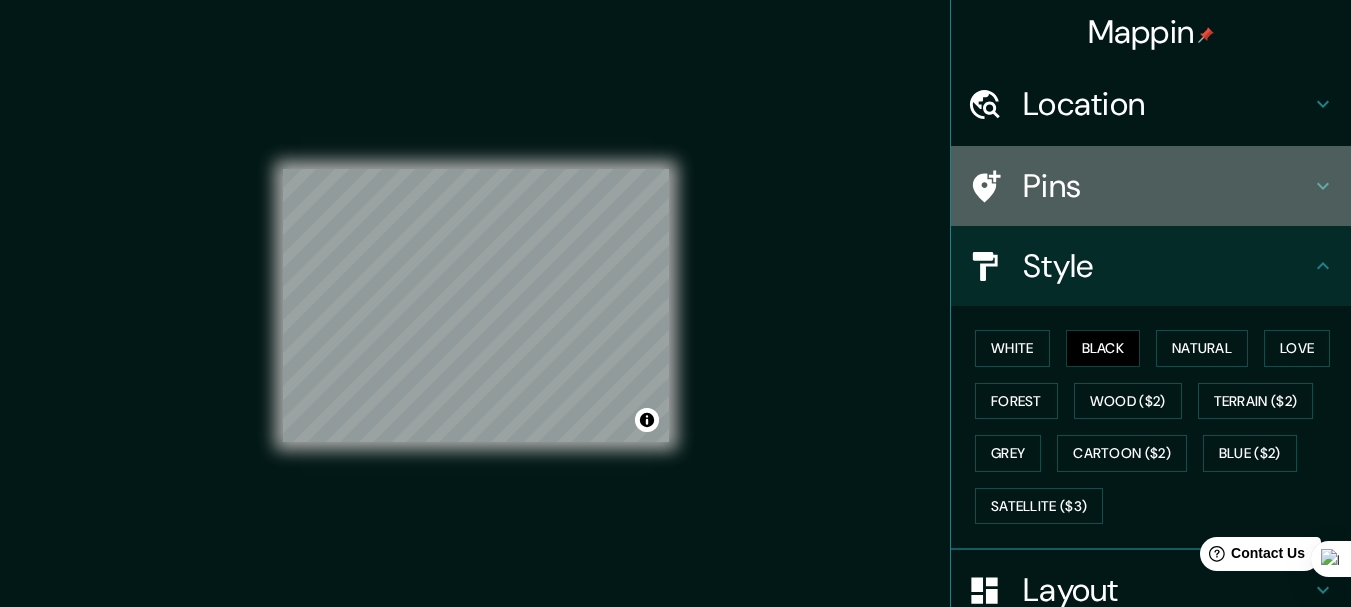 click on "Pins" at bounding box center (1167, 186) 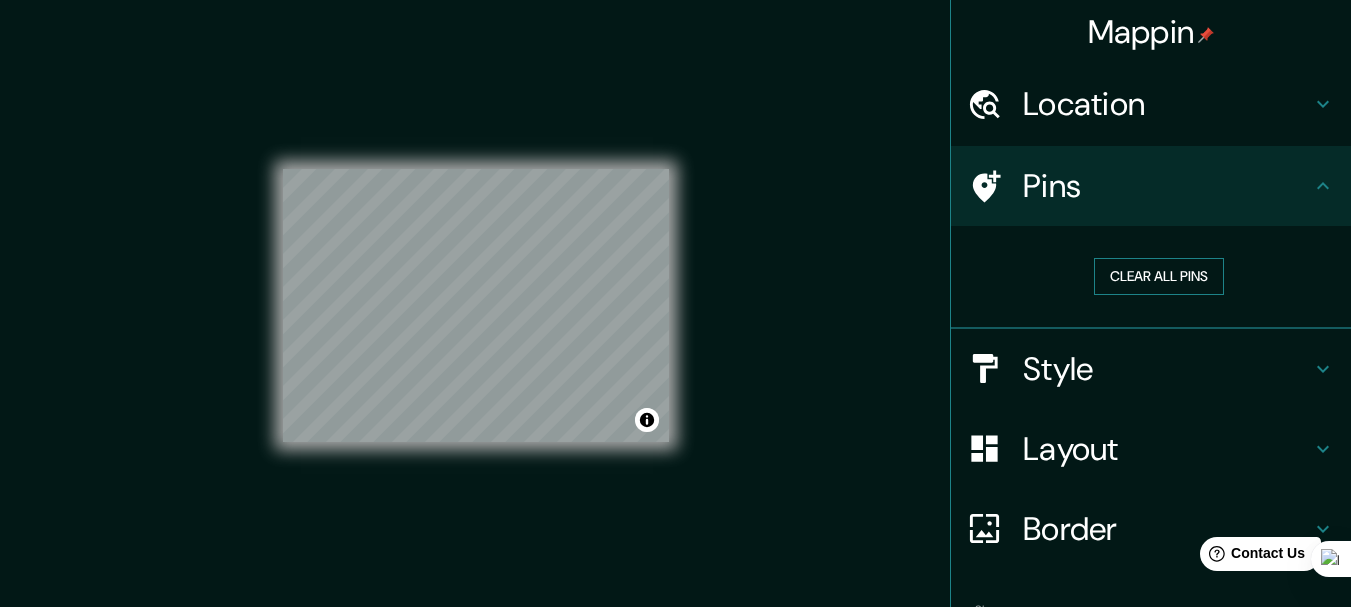 click on "Clear all pins" at bounding box center (1159, 276) 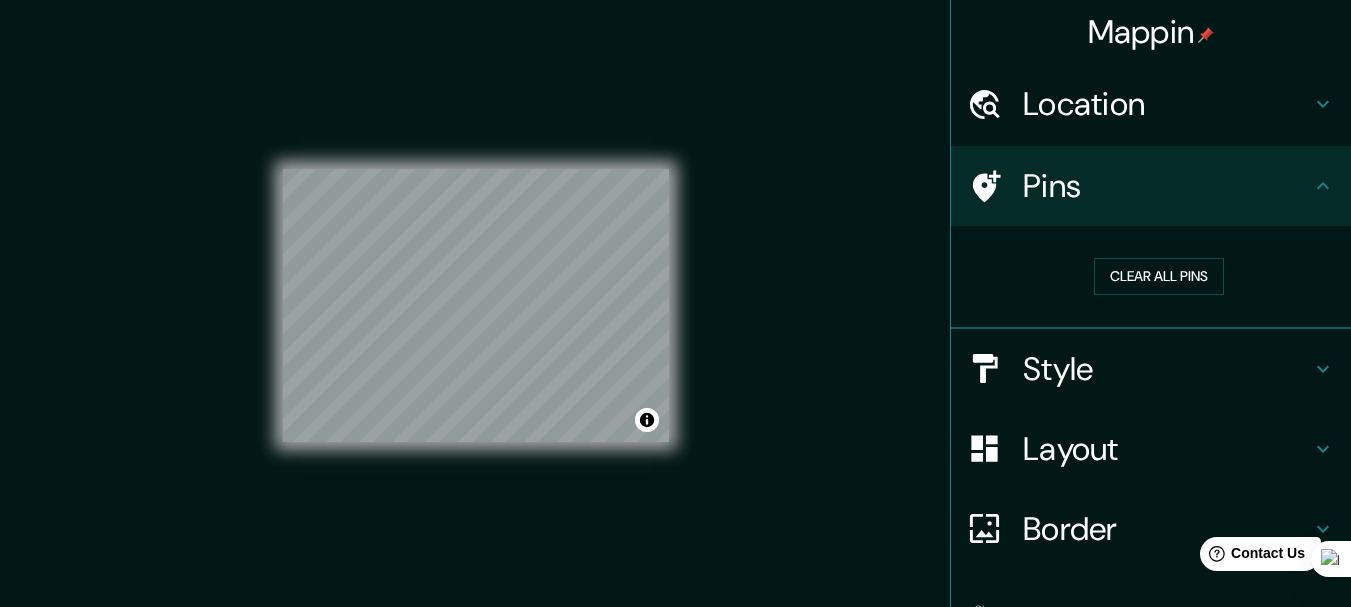 click on "Layout" at bounding box center [1167, 449] 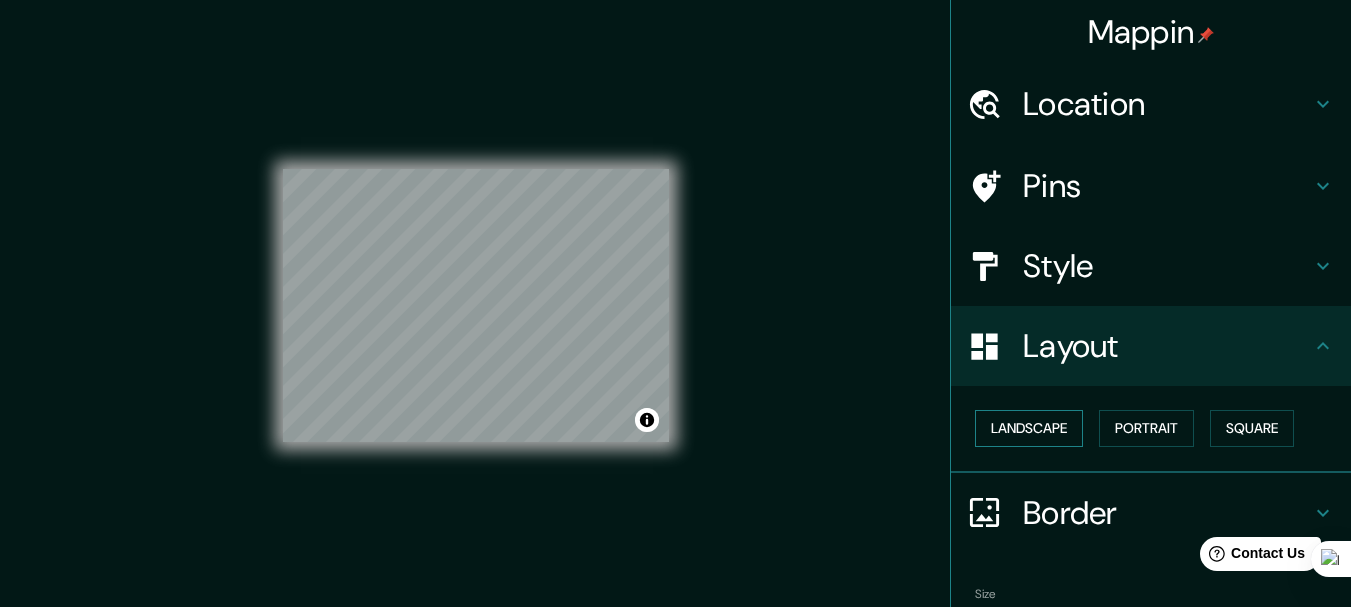 click on "Landscape" at bounding box center [1029, 428] 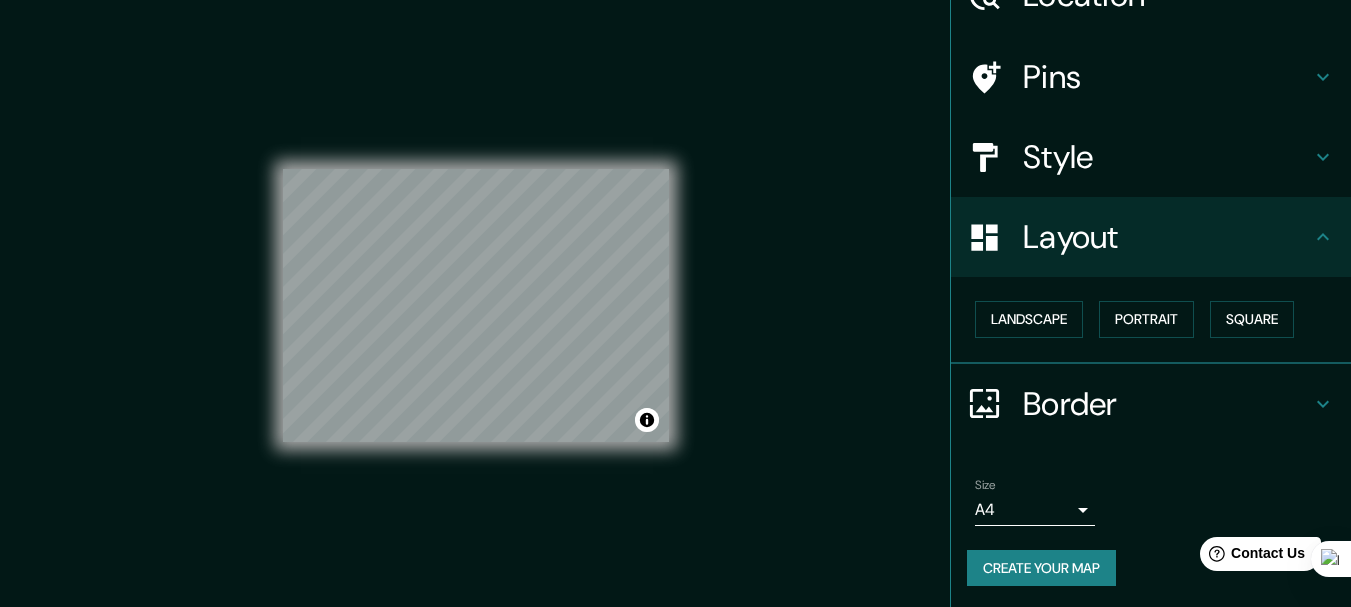 scroll, scrollTop: 112, scrollLeft: 0, axis: vertical 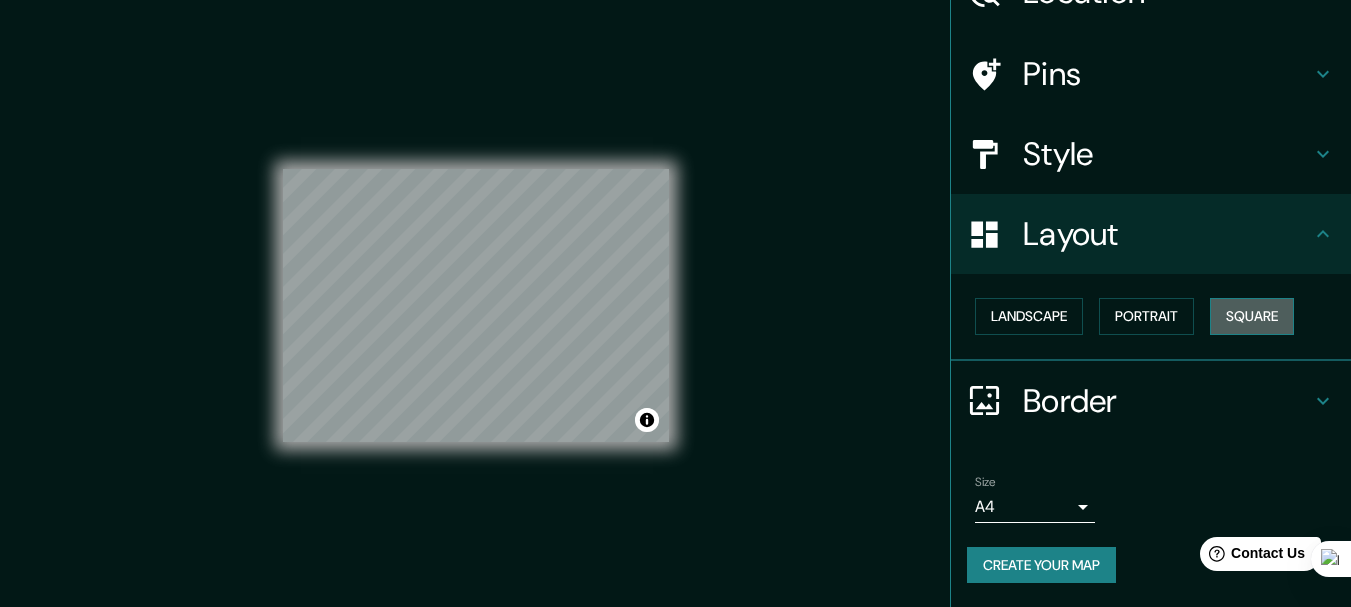 click on "Square" at bounding box center (1252, 316) 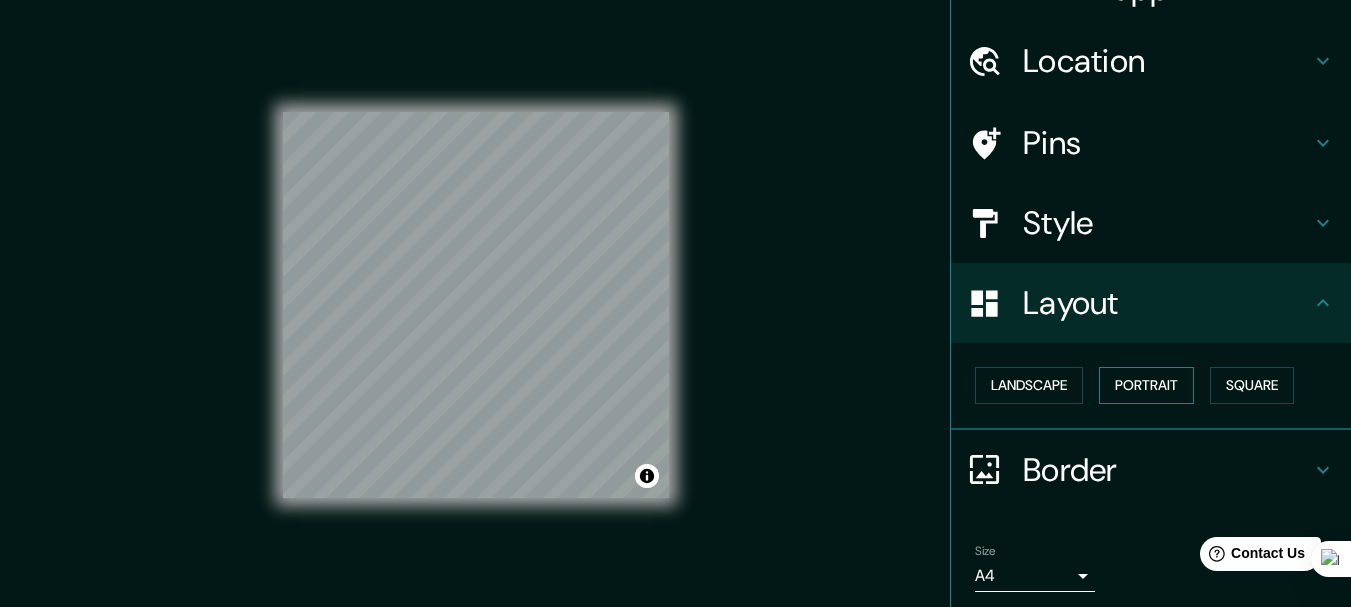 scroll, scrollTop: 0, scrollLeft: 0, axis: both 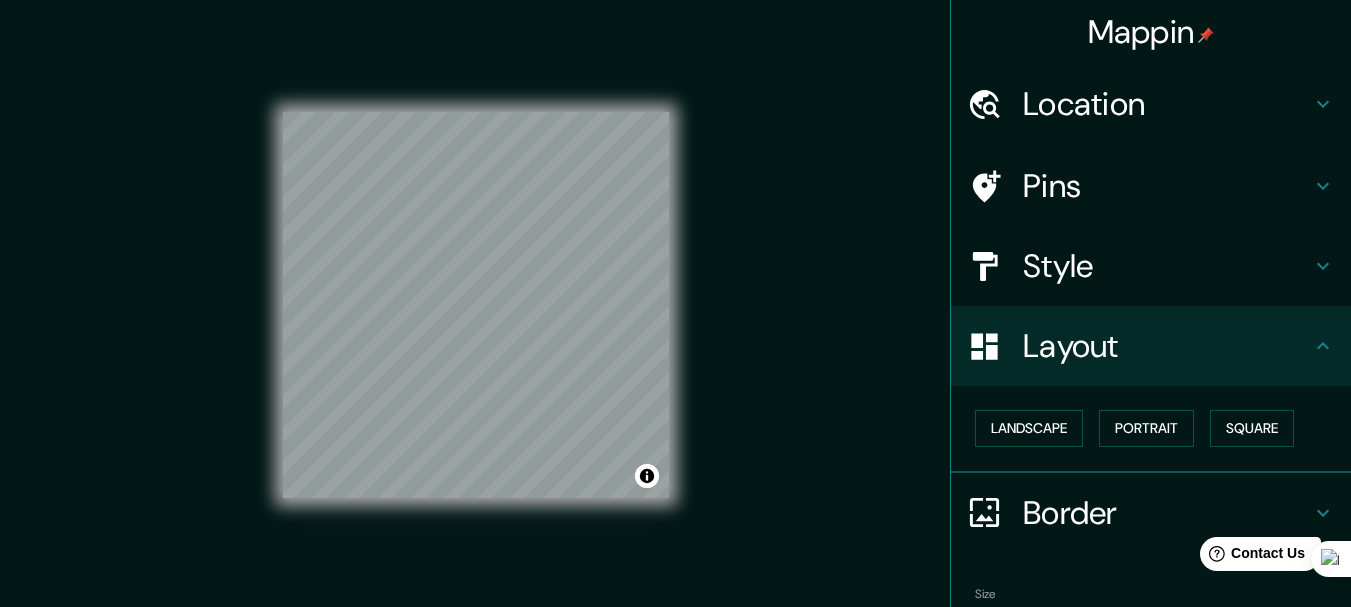 click on "Style" at bounding box center [1167, 266] 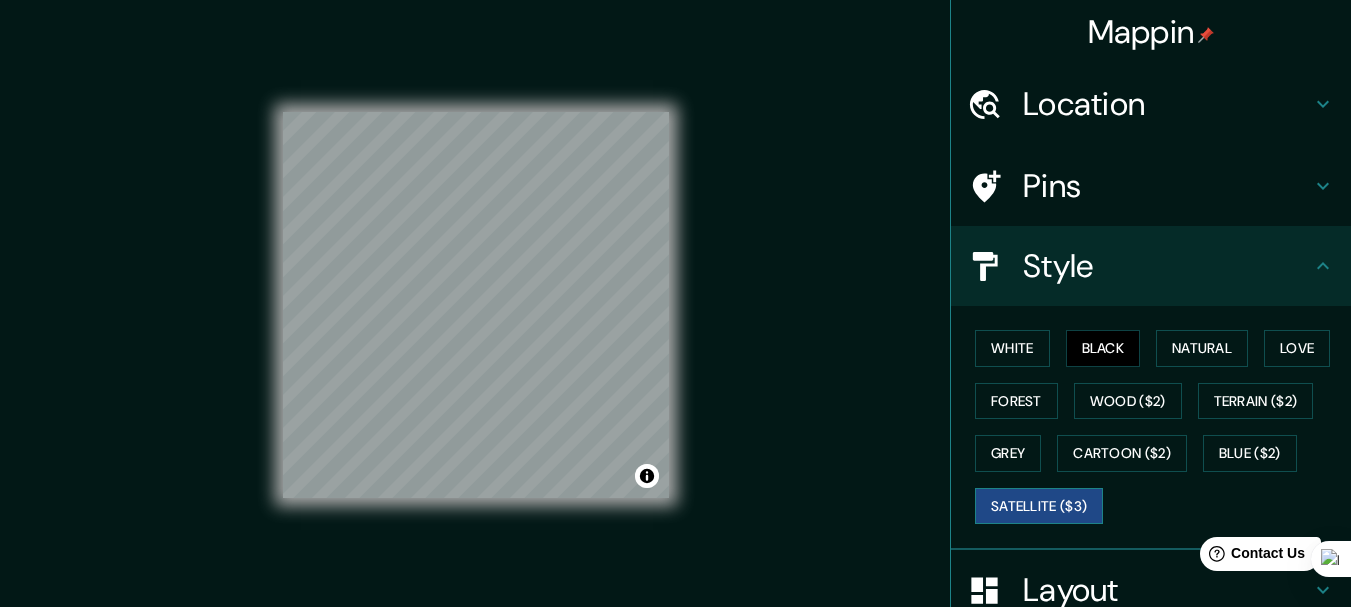 click on "Satellite ($3)" at bounding box center [1039, 506] 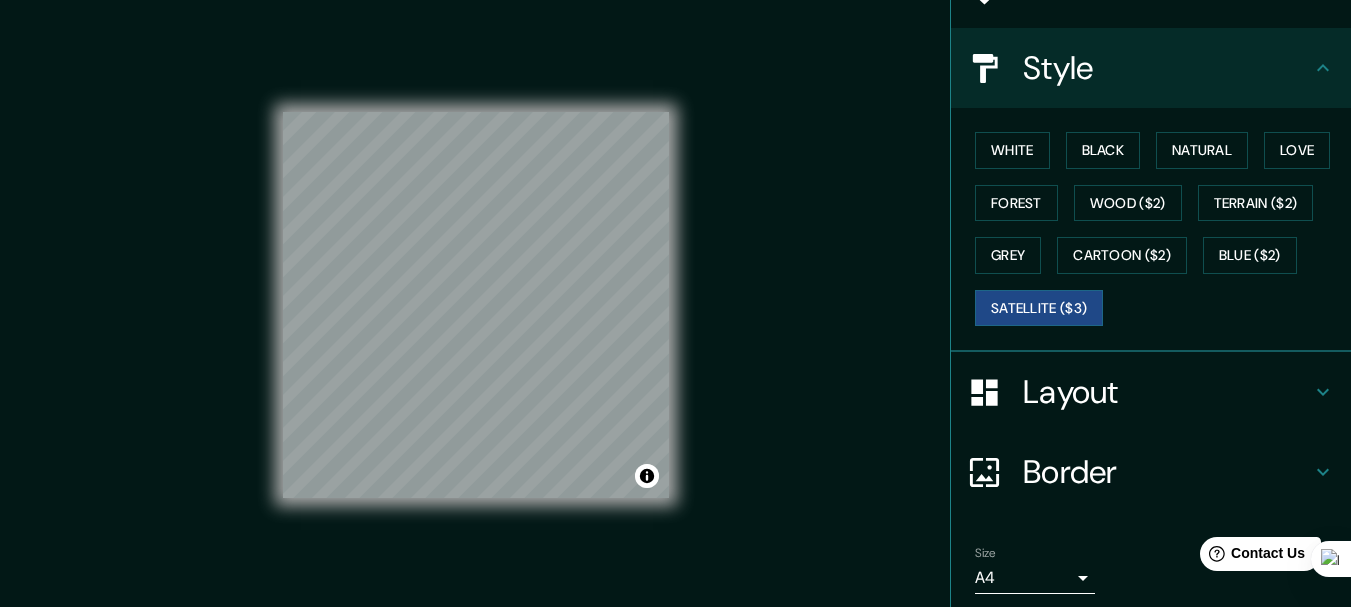 scroll, scrollTop: 200, scrollLeft: 0, axis: vertical 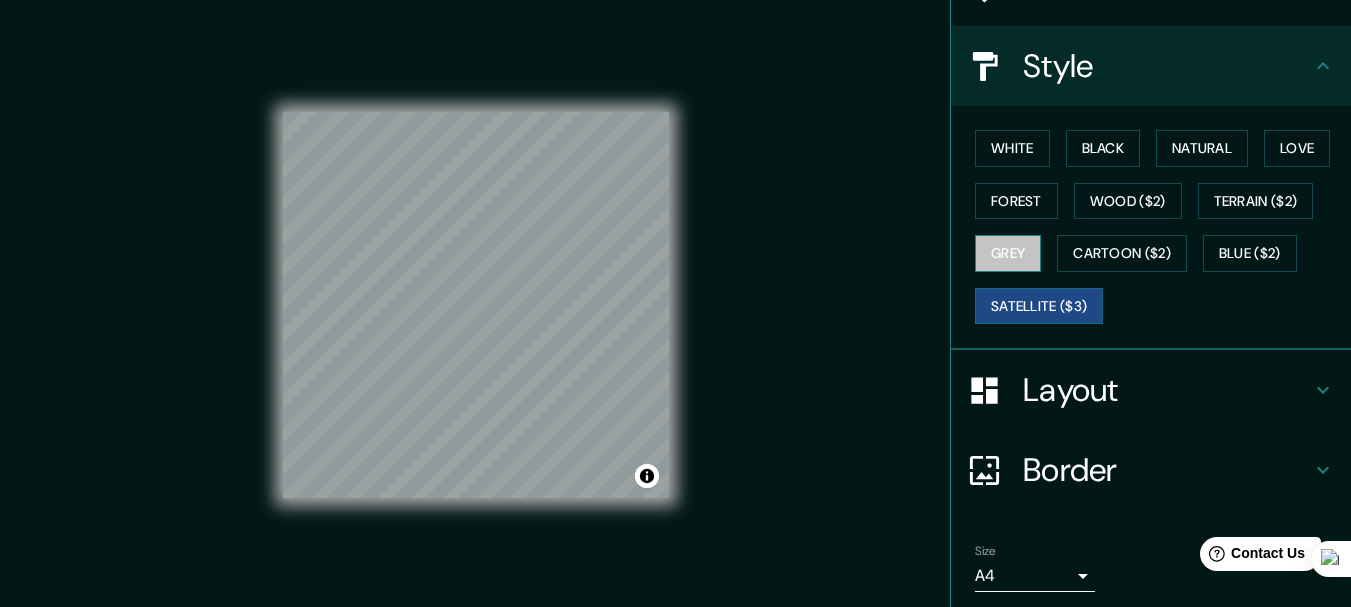 click on "Grey" at bounding box center (1008, 253) 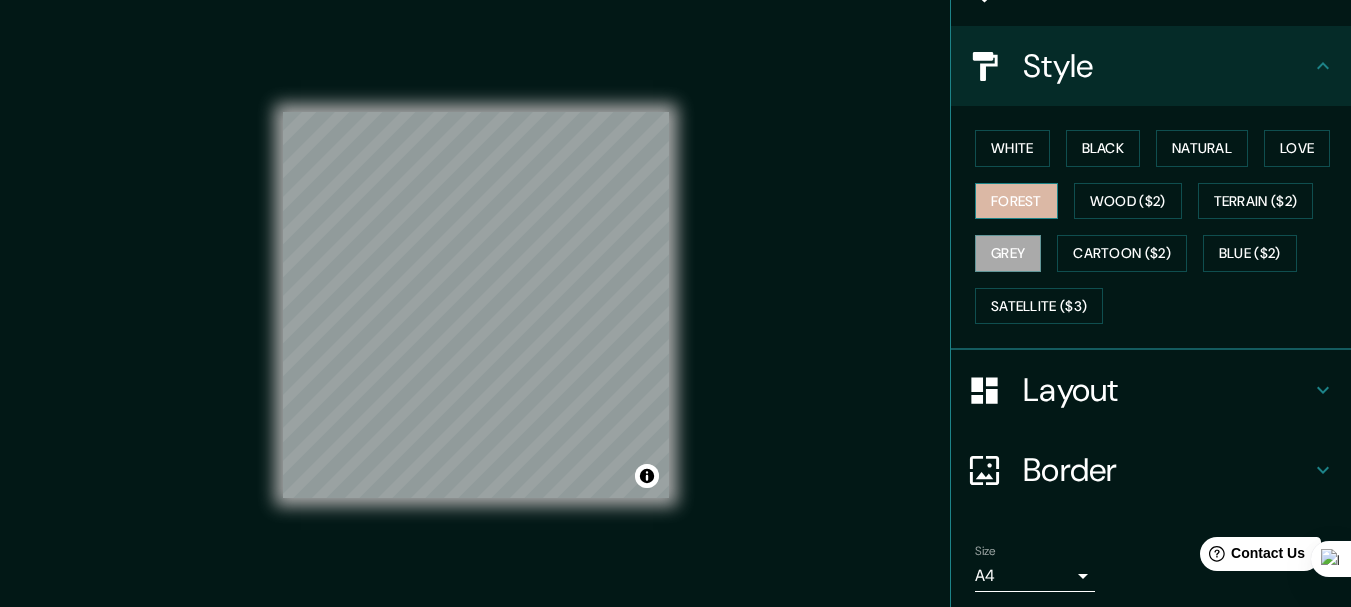 click on "Forest" at bounding box center [1016, 201] 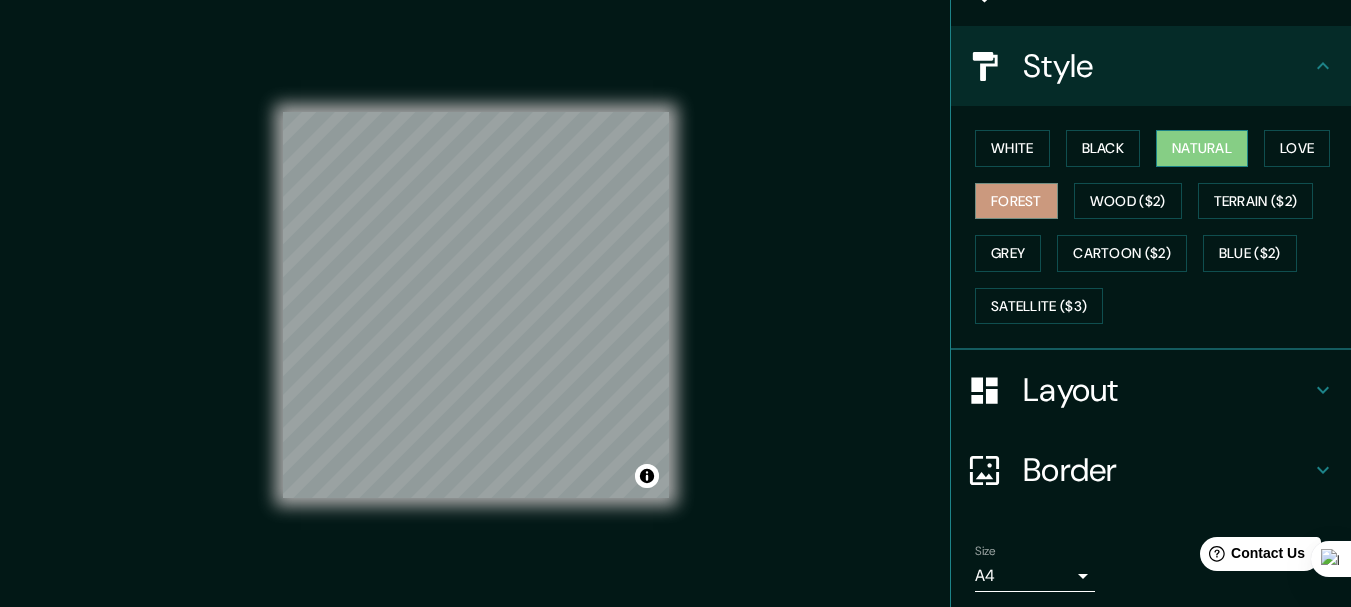 click on "Natural" at bounding box center [1202, 148] 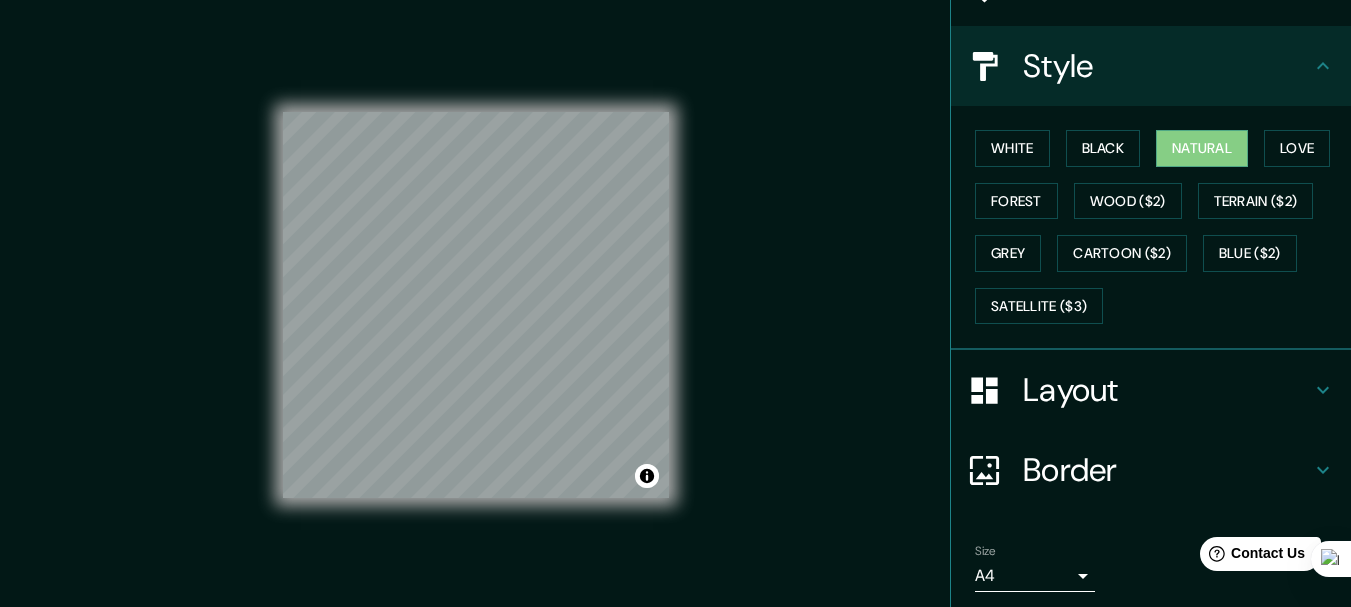 click on "Mappin Location Cuenca, Azuay, Ecuador Pins Style White Black Natural Love Forest Wood ($2) Terrain ($2) Grey Cartoon ($2) Blue ($2) Satellite ($3) Layout Border Choose a border.  Hint : you can make layers of the frame opaque to create some cool effects. None Simple Transparent Fancy Size A4 single Create your map © Mapbox   © OpenStreetMap   Improve this map Any problems, suggestions, or concerns please email    help@mappin.pro . . ." at bounding box center (675, 303) 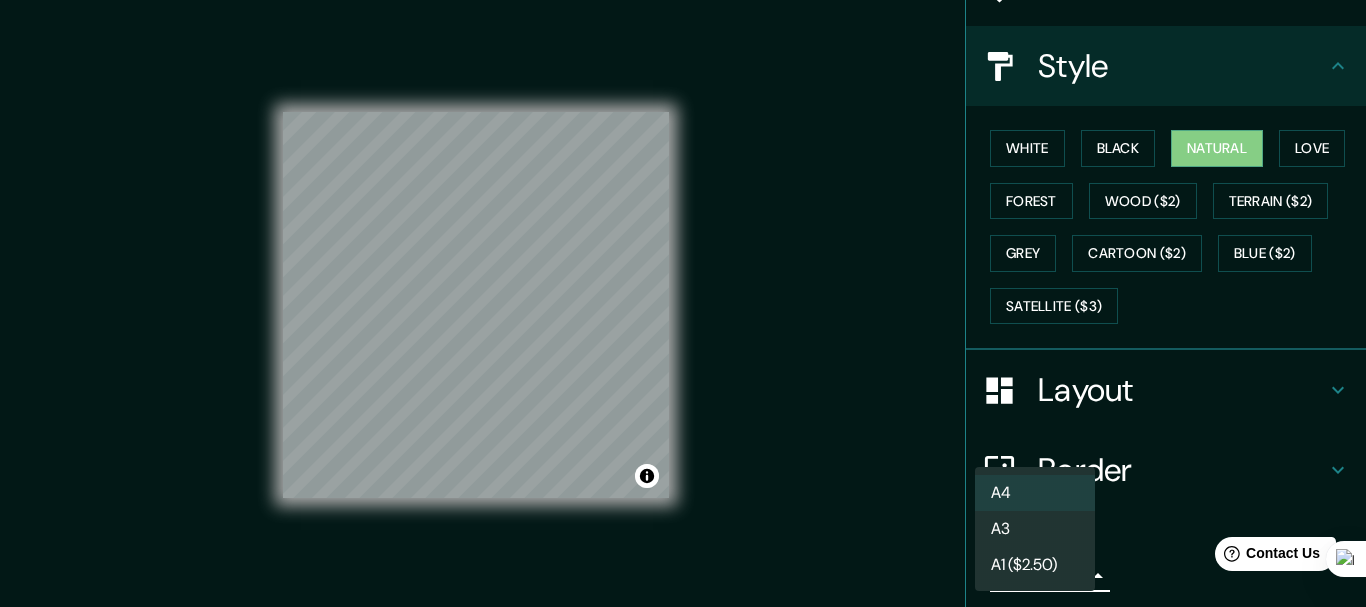 click on "A3" at bounding box center (1035, 529) 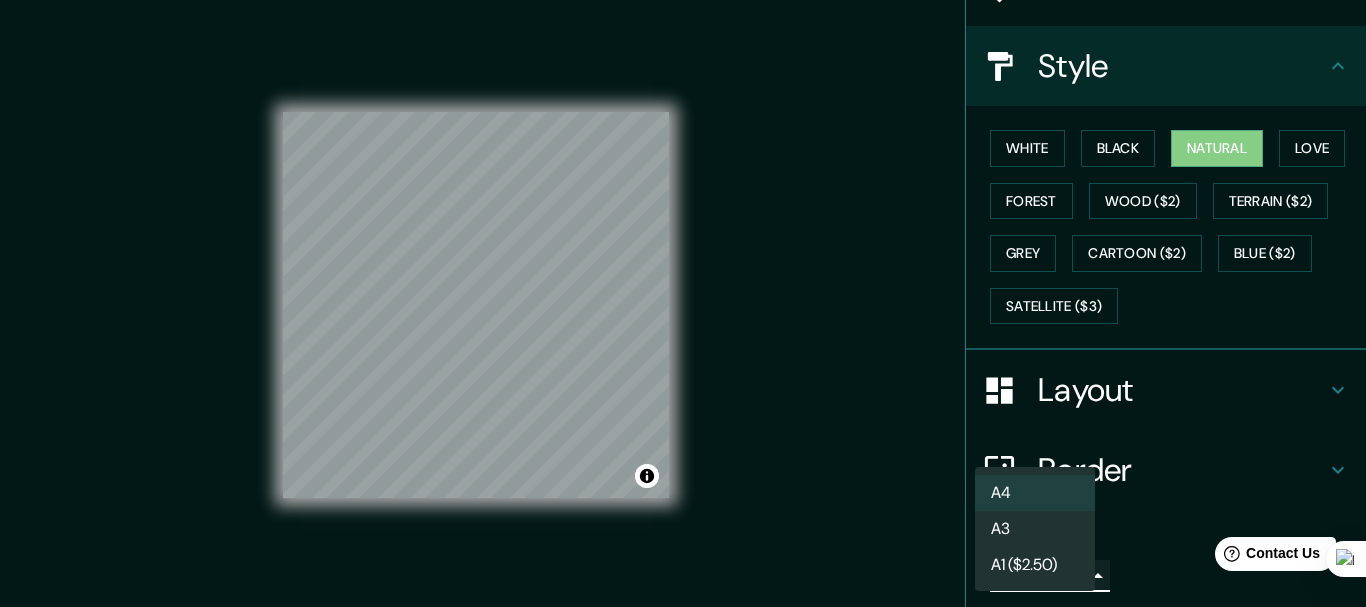 type on "a4" 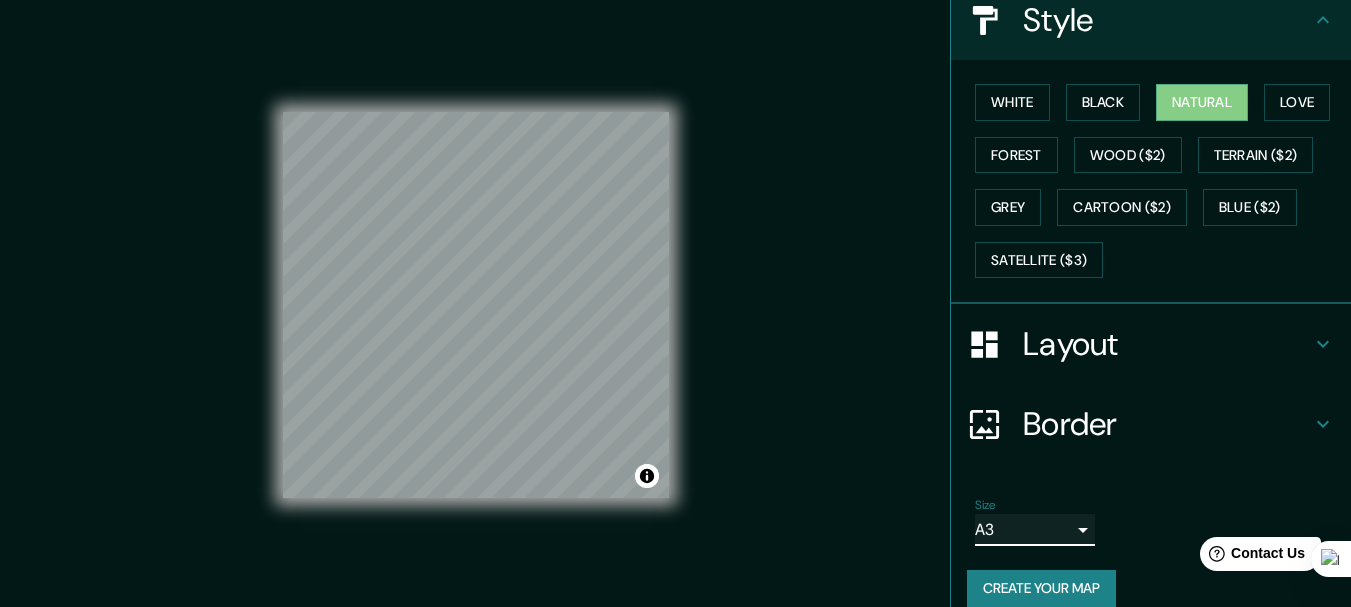 scroll, scrollTop: 270, scrollLeft: 0, axis: vertical 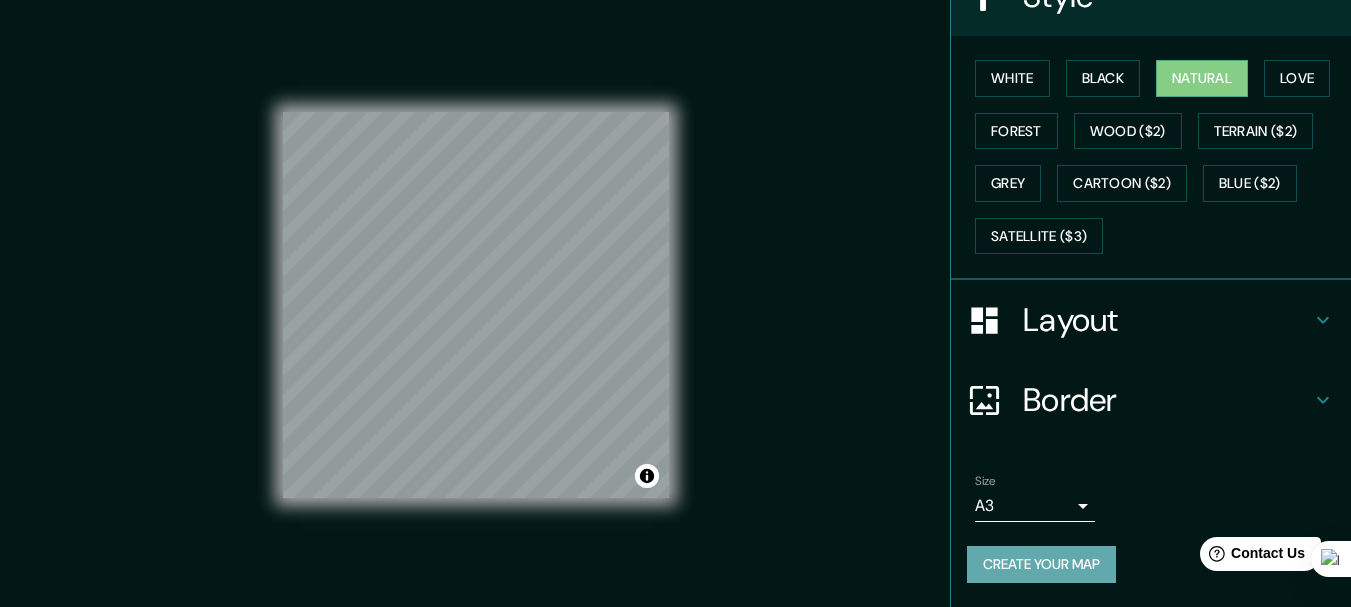 click on "Create your map" at bounding box center [1041, 564] 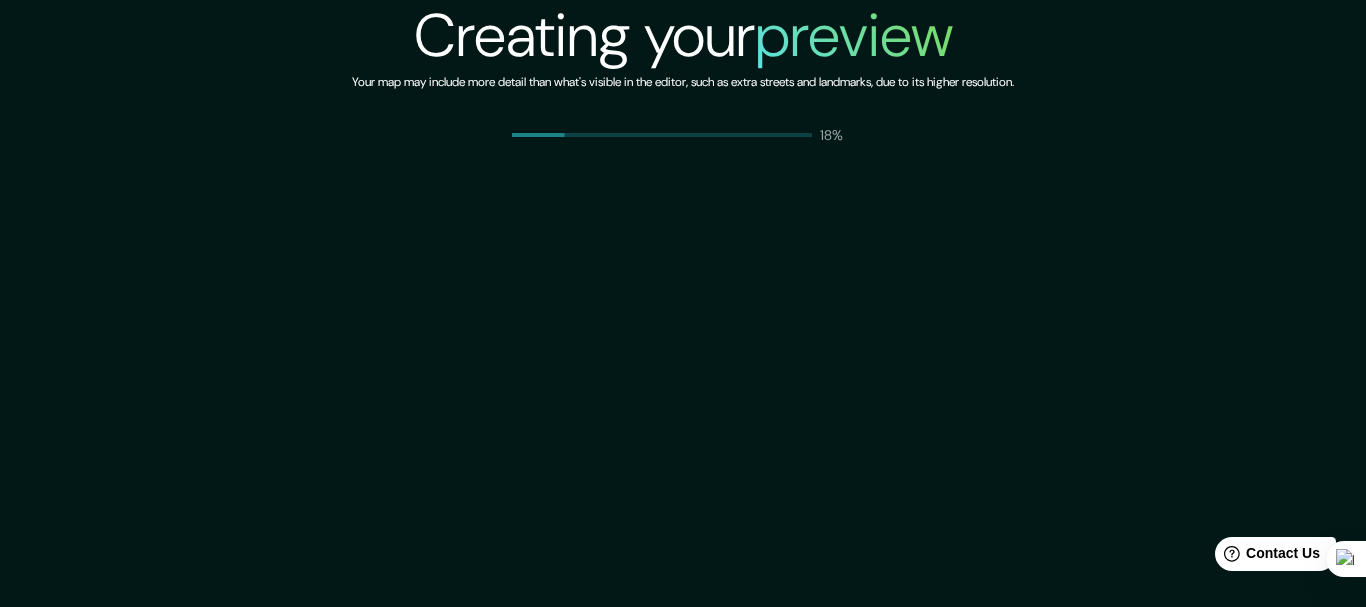 scroll, scrollTop: 0, scrollLeft: 0, axis: both 